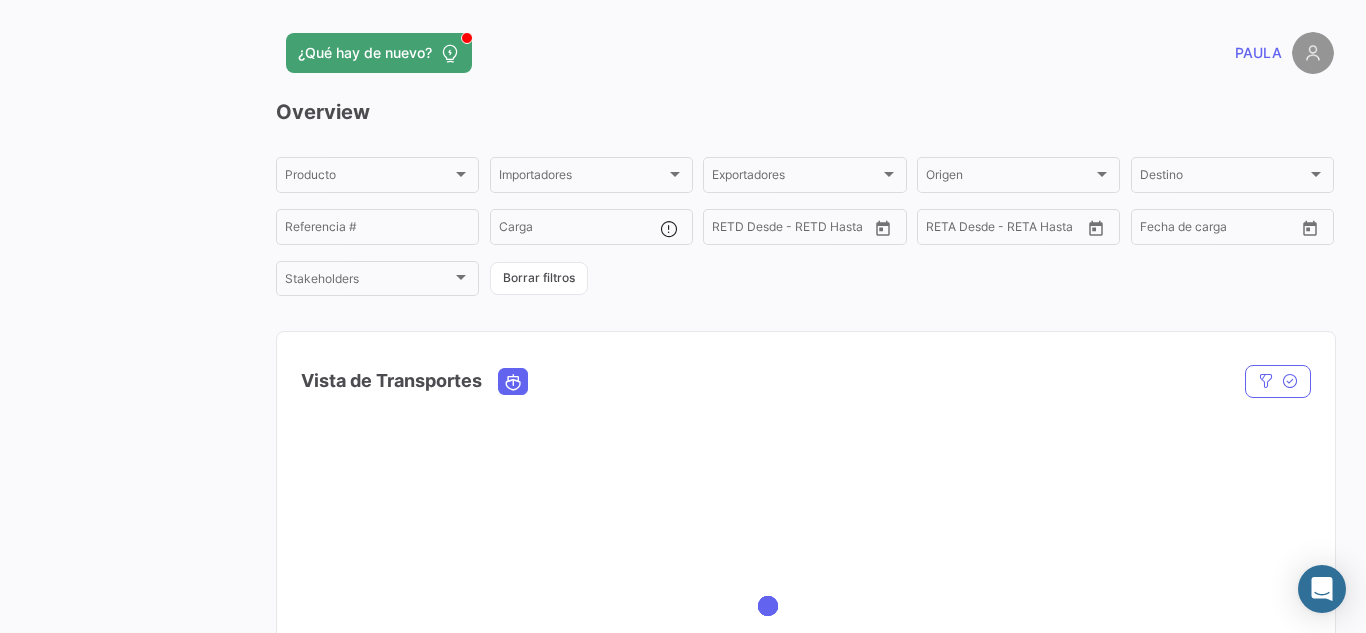 scroll, scrollTop: 0, scrollLeft: 0, axis: both 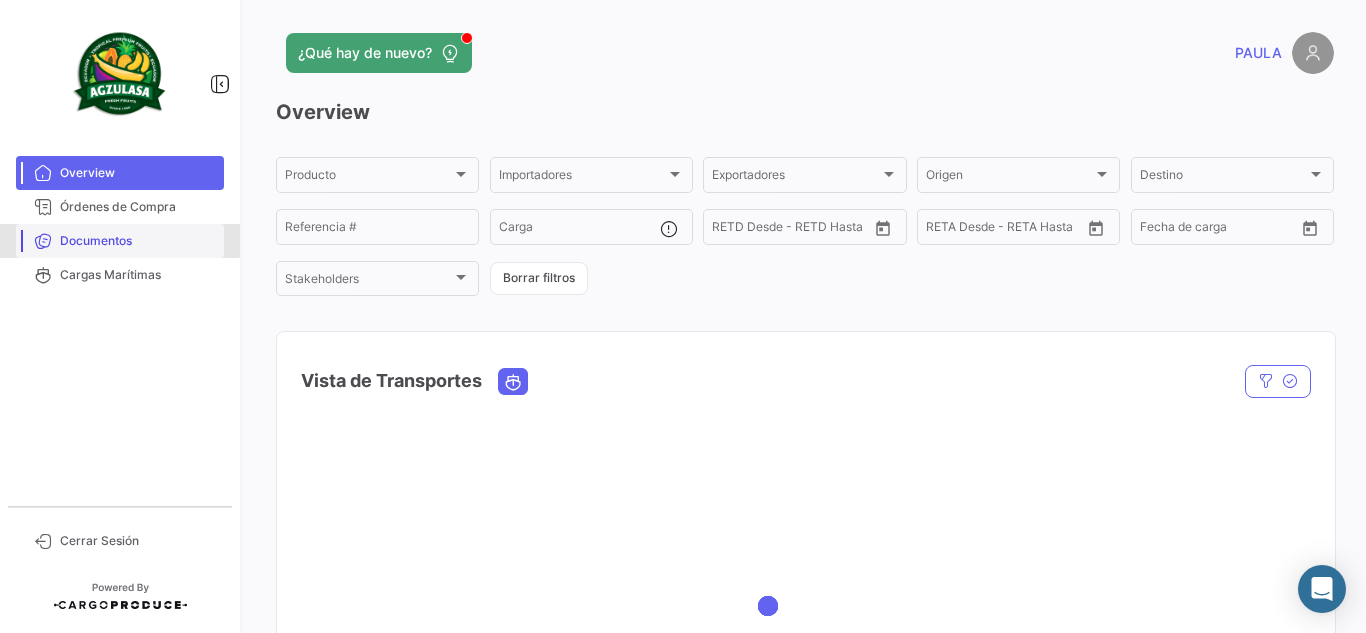 click on "Documentos" at bounding box center [120, 241] 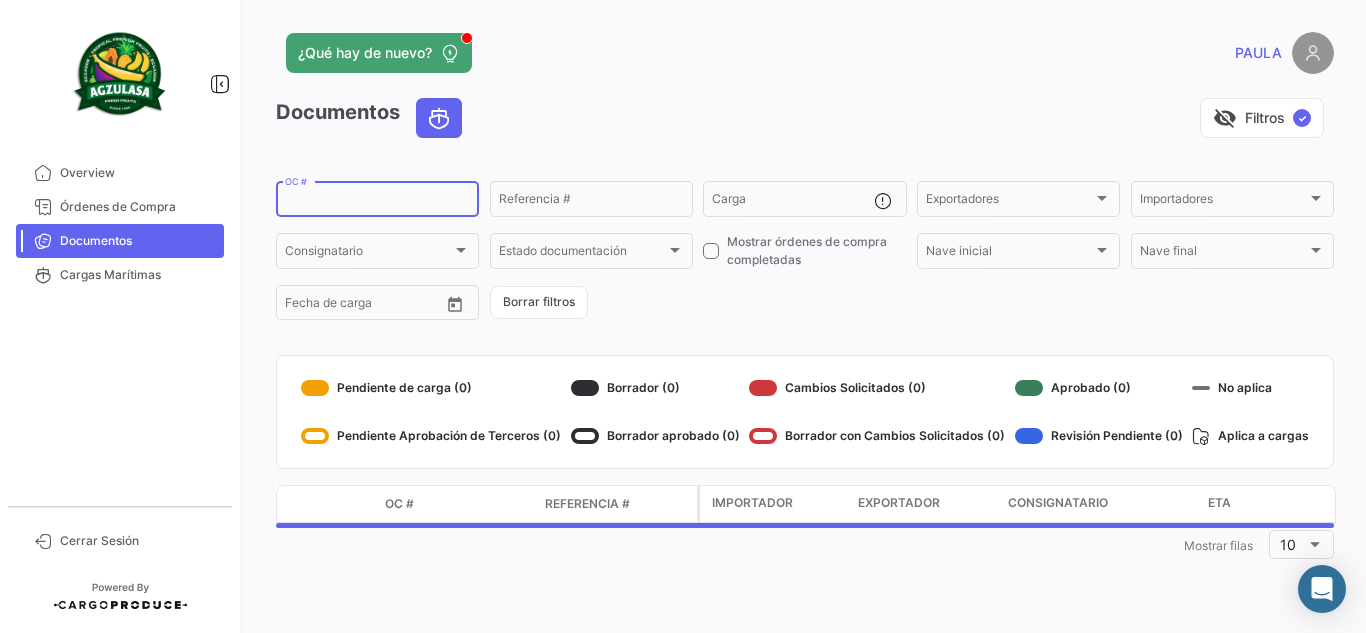 click on "OC #" at bounding box center [377, 202] 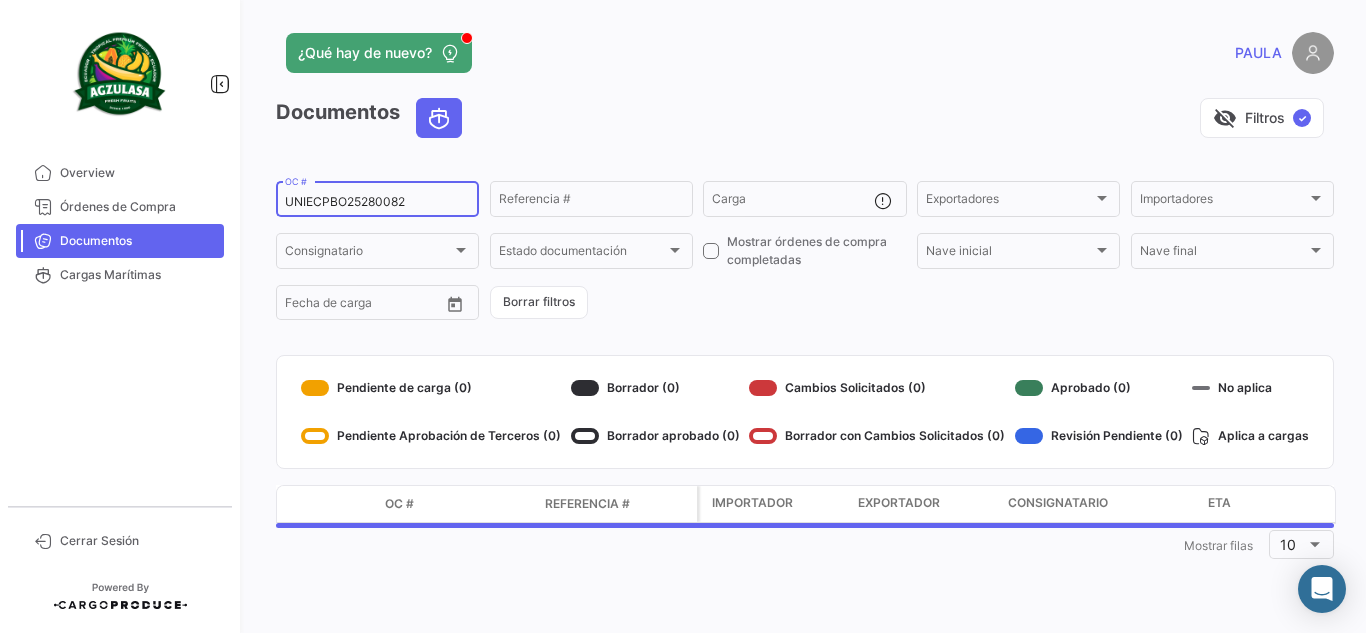 type on "UNIECPBO25280082" 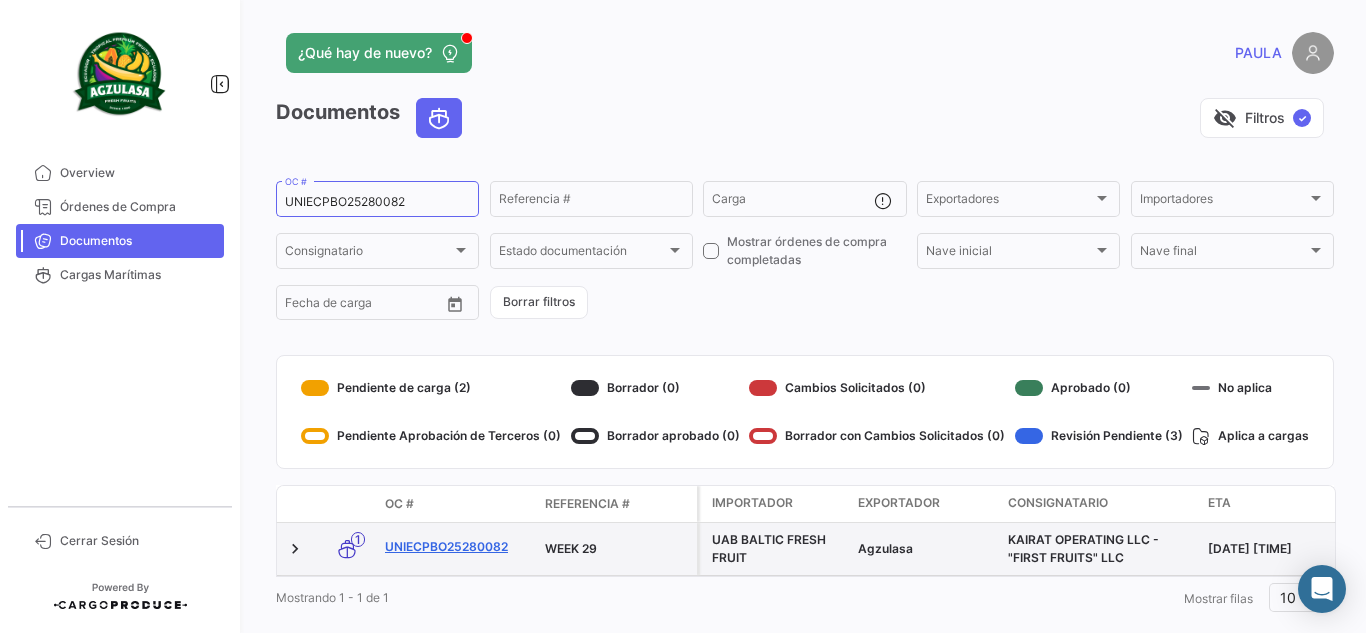 click on "UNIECPBO25280082" 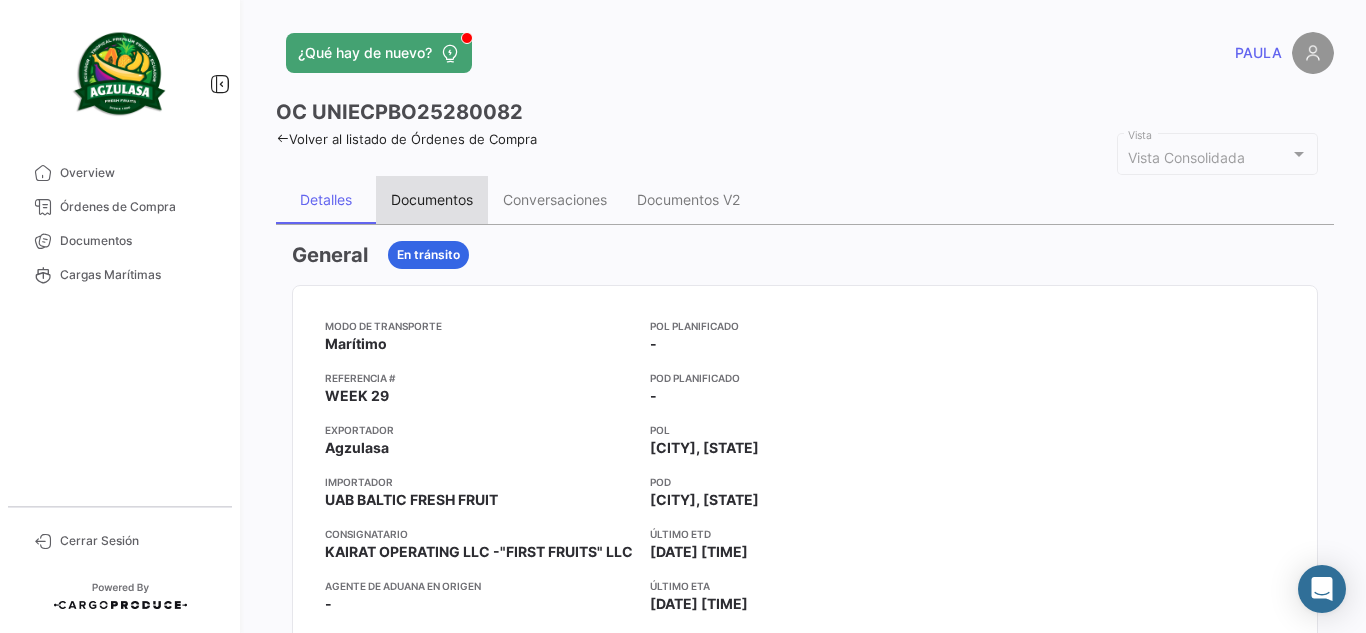 click on "Documentos" at bounding box center [432, 199] 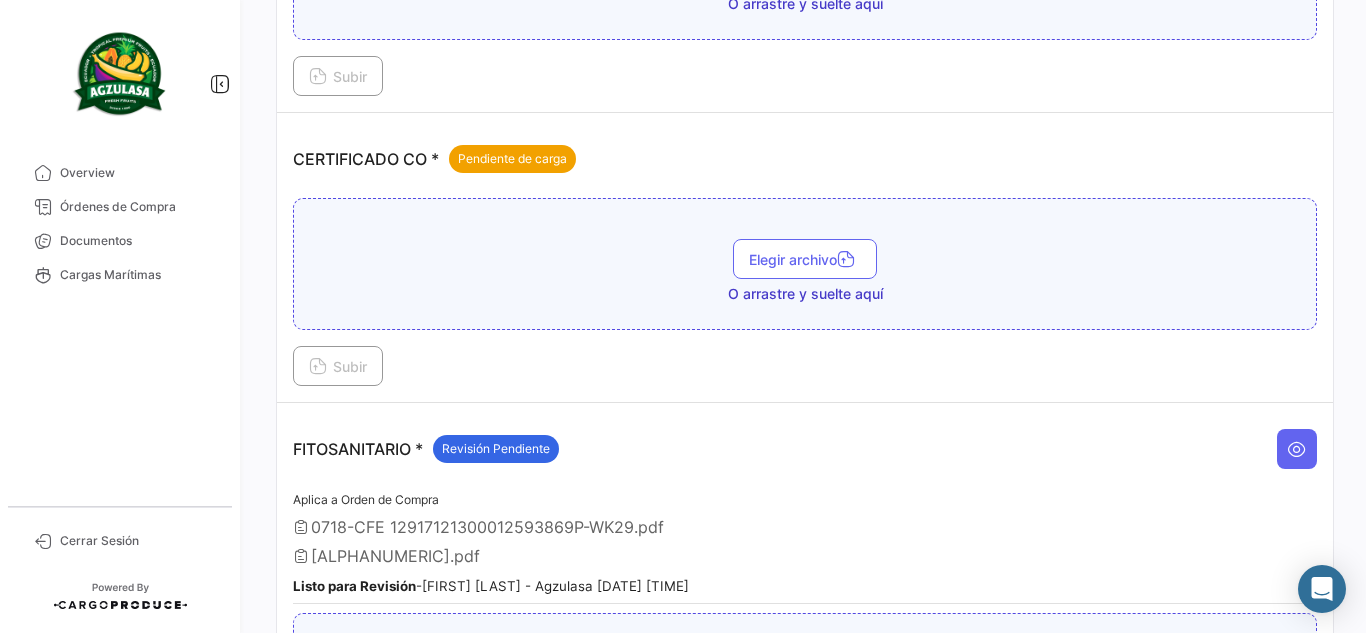 scroll, scrollTop: 632, scrollLeft: 0, axis: vertical 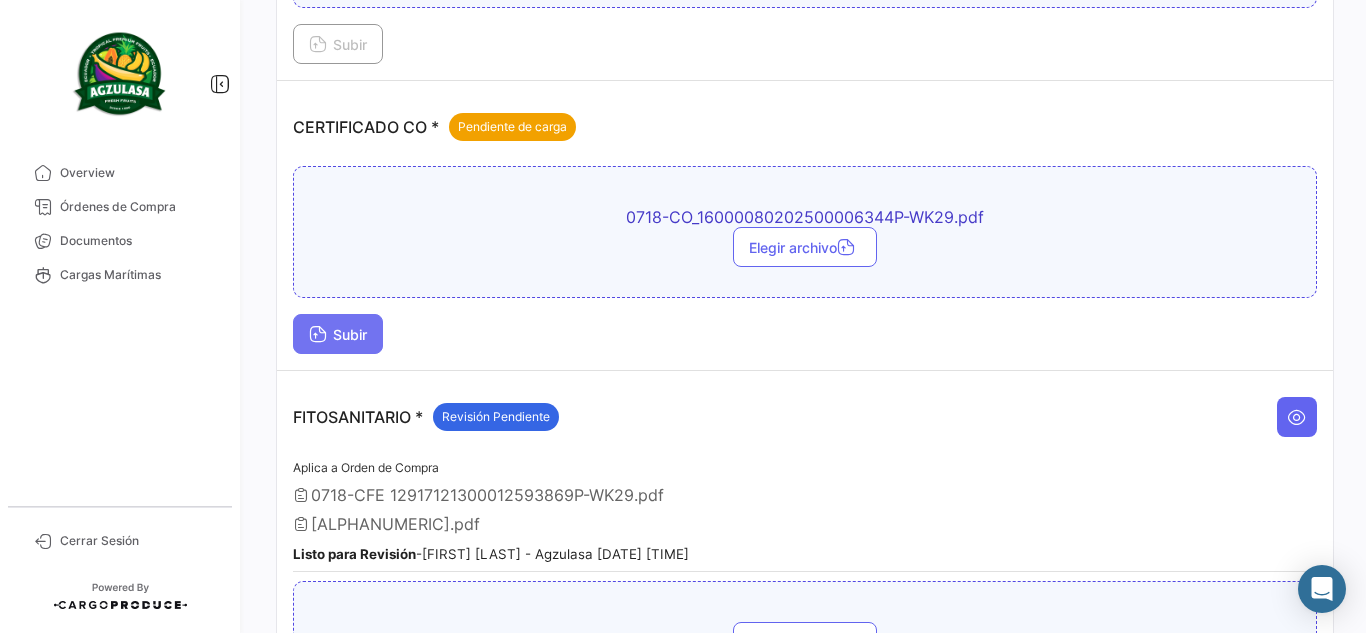 click on "Subir" at bounding box center [338, 334] 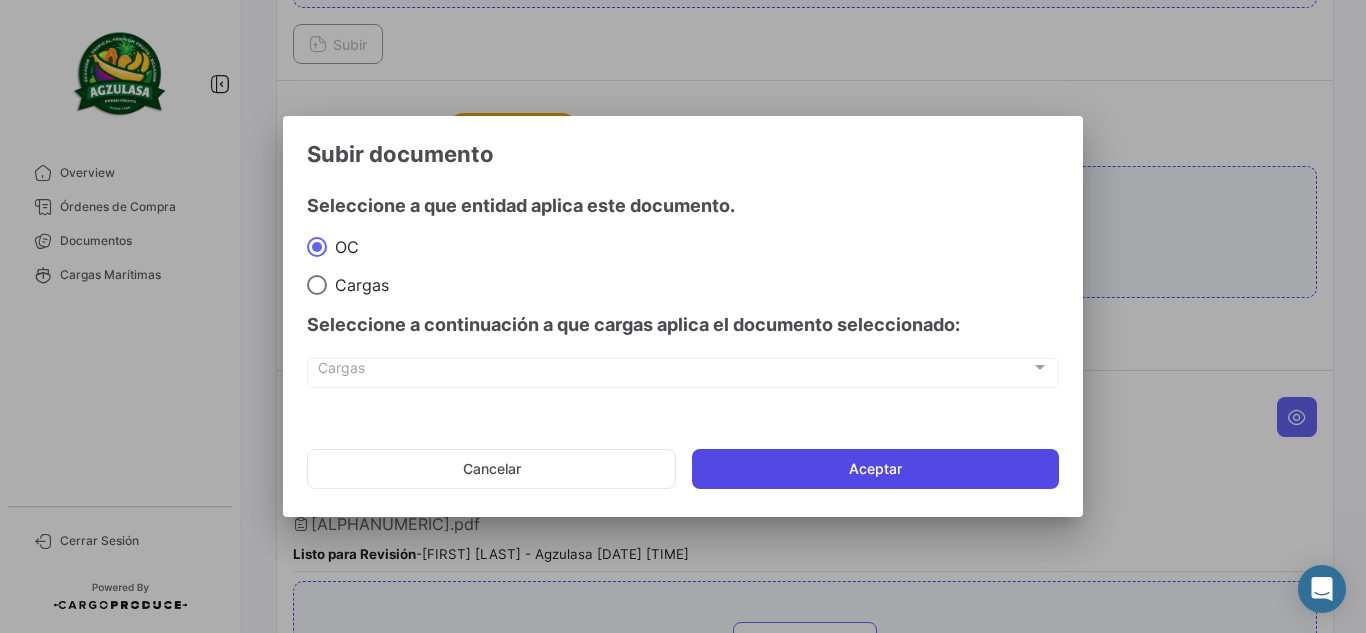 click on "Aceptar" 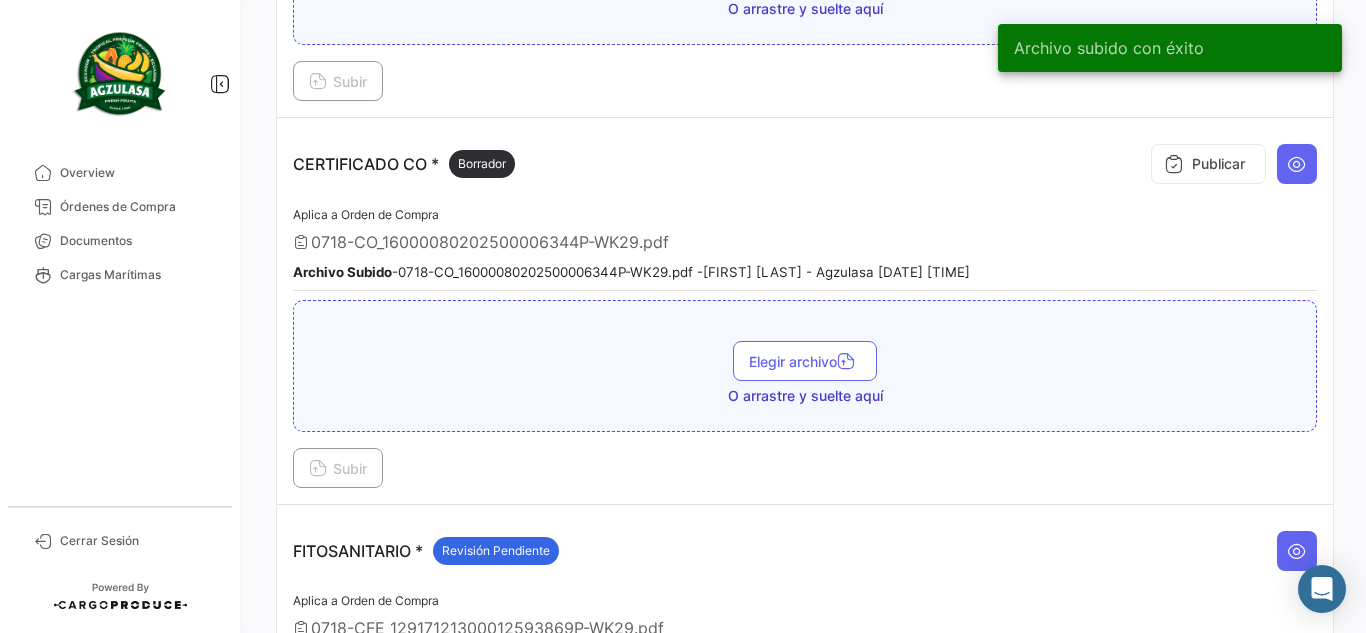 scroll, scrollTop: 687, scrollLeft: 0, axis: vertical 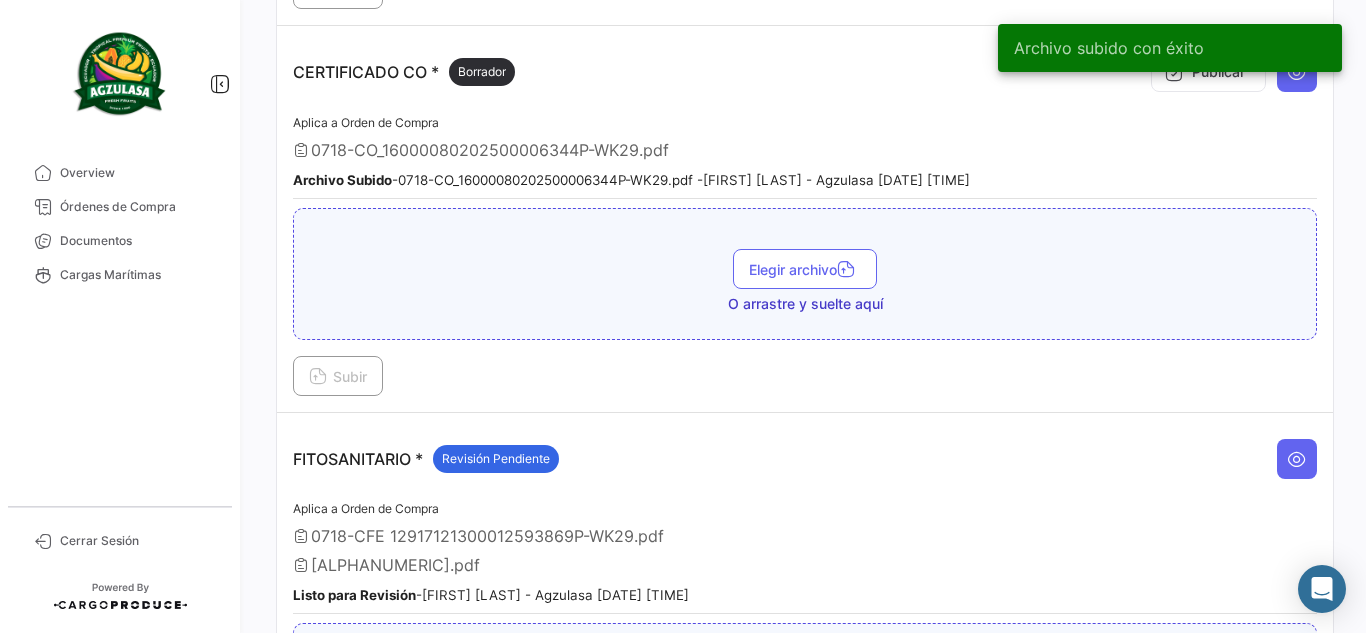 click on "Archivo subido con éxito" at bounding box center [1170, 48] 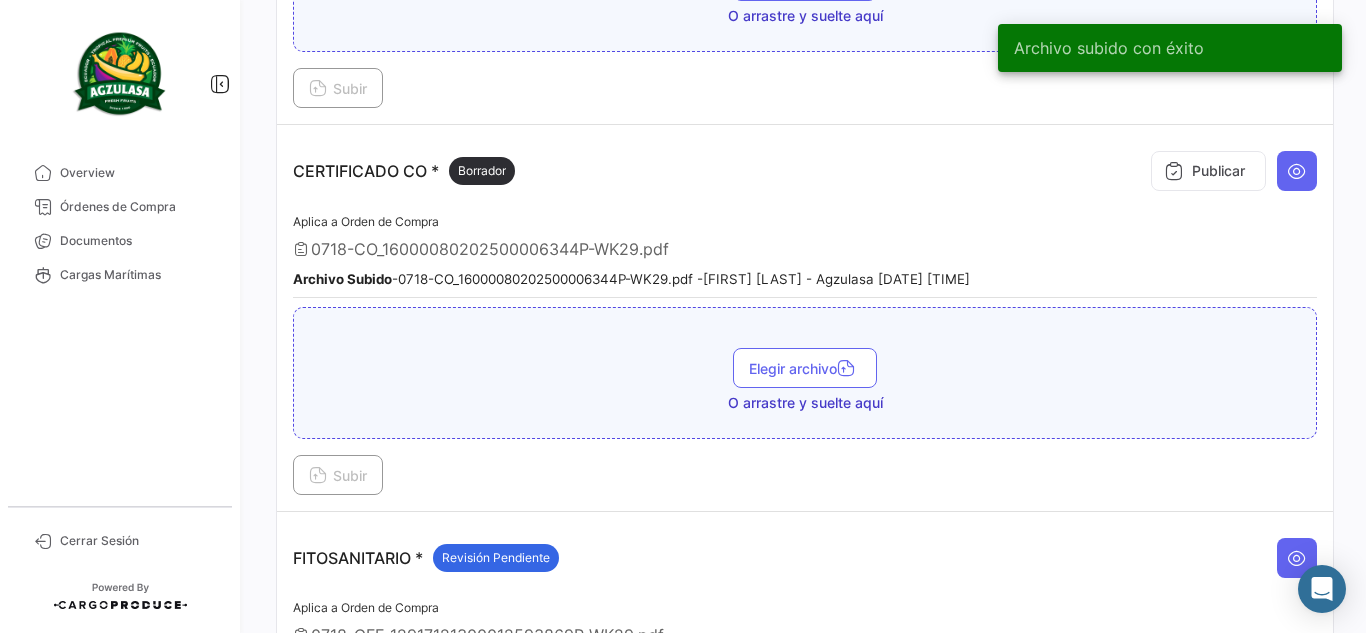 scroll, scrollTop: 587, scrollLeft: 0, axis: vertical 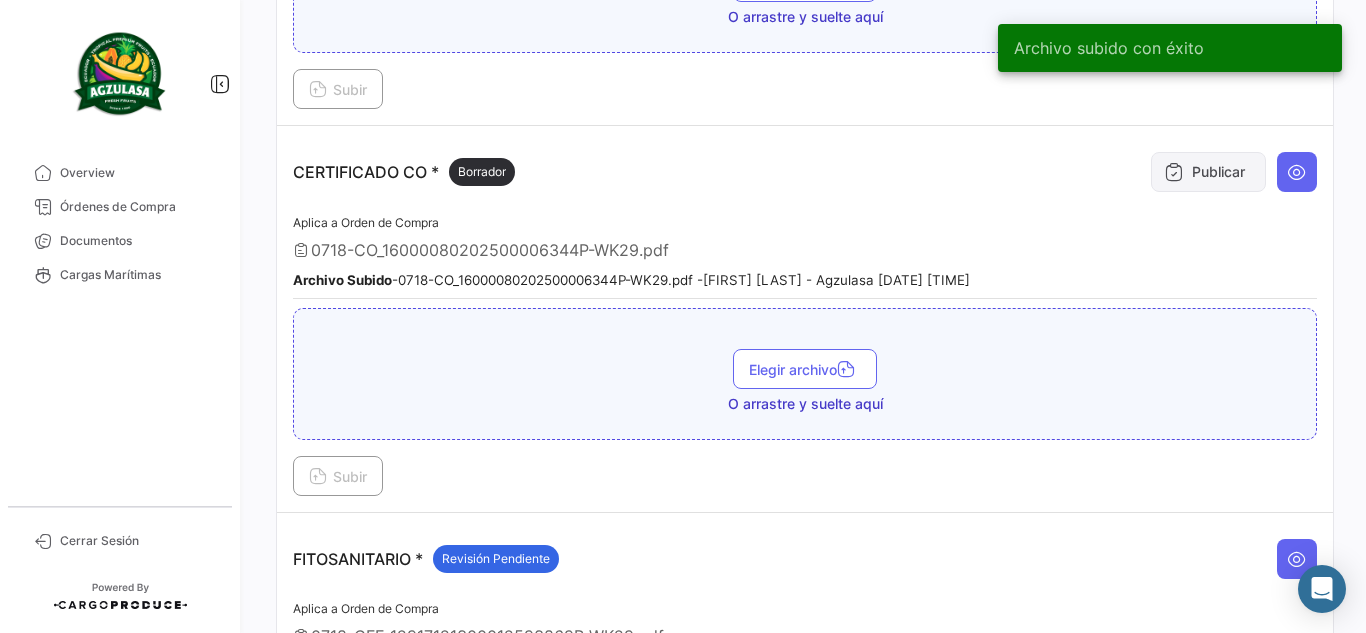 click on "Publicar" at bounding box center (1208, 172) 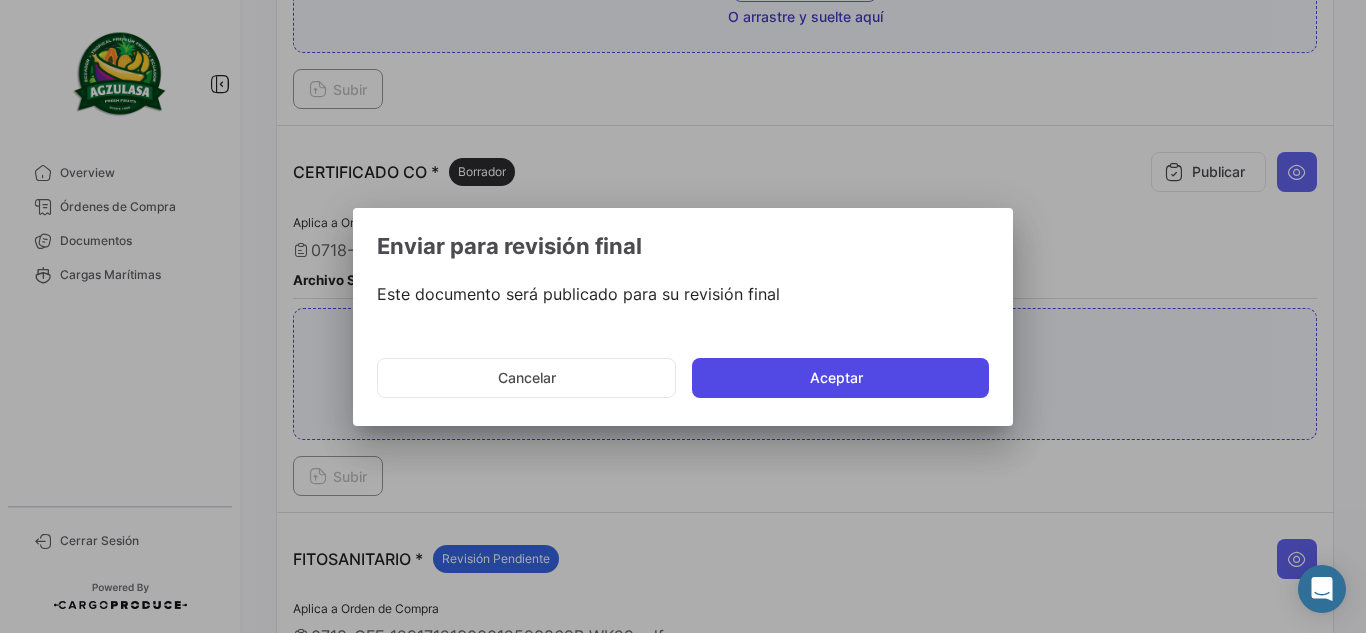 click on "Aceptar" 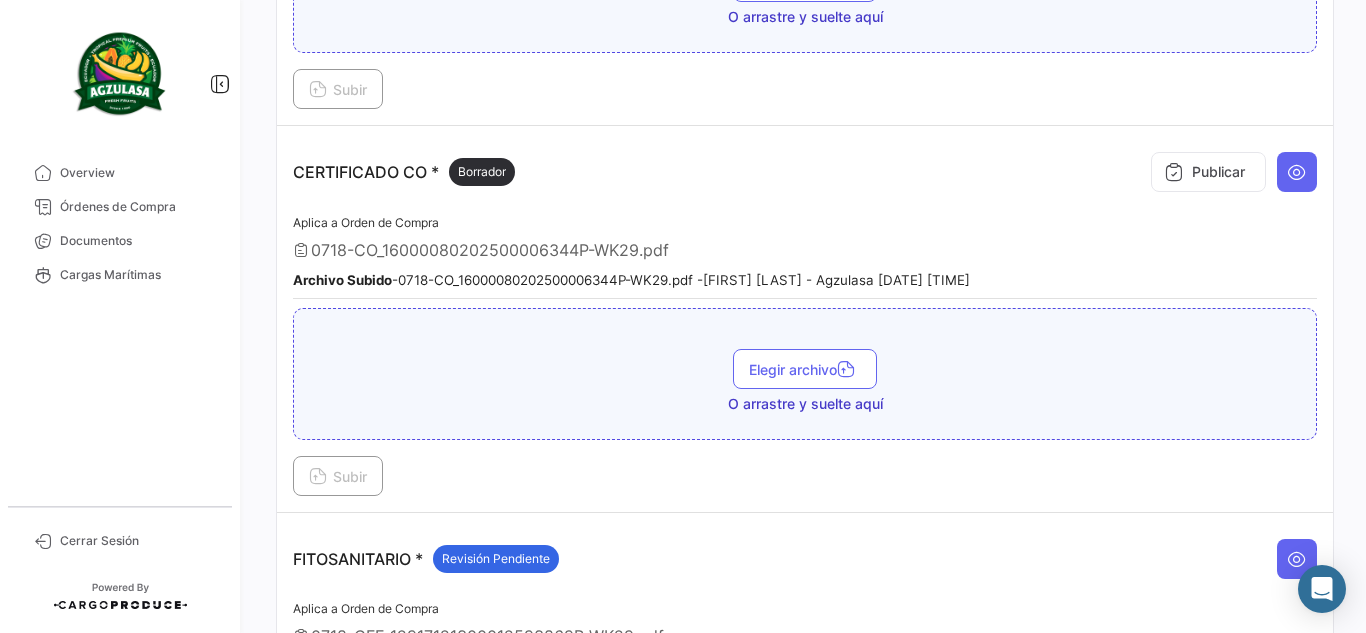 type 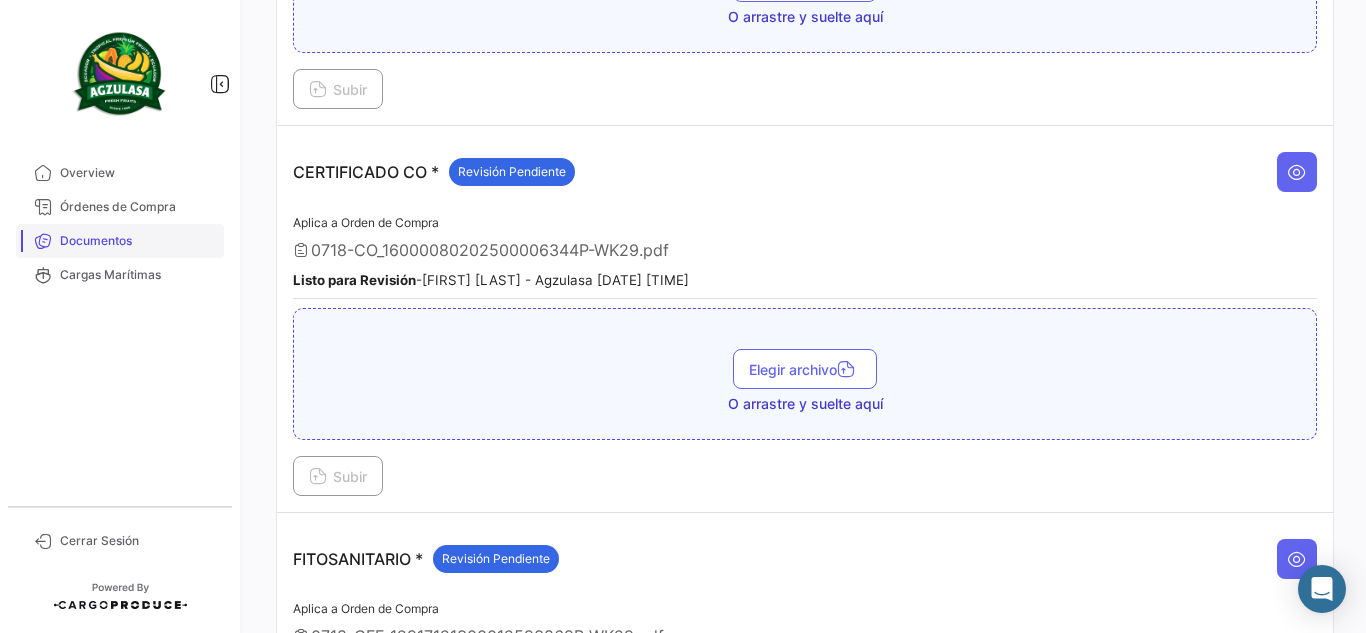 click on "Documentos" at bounding box center [120, 241] 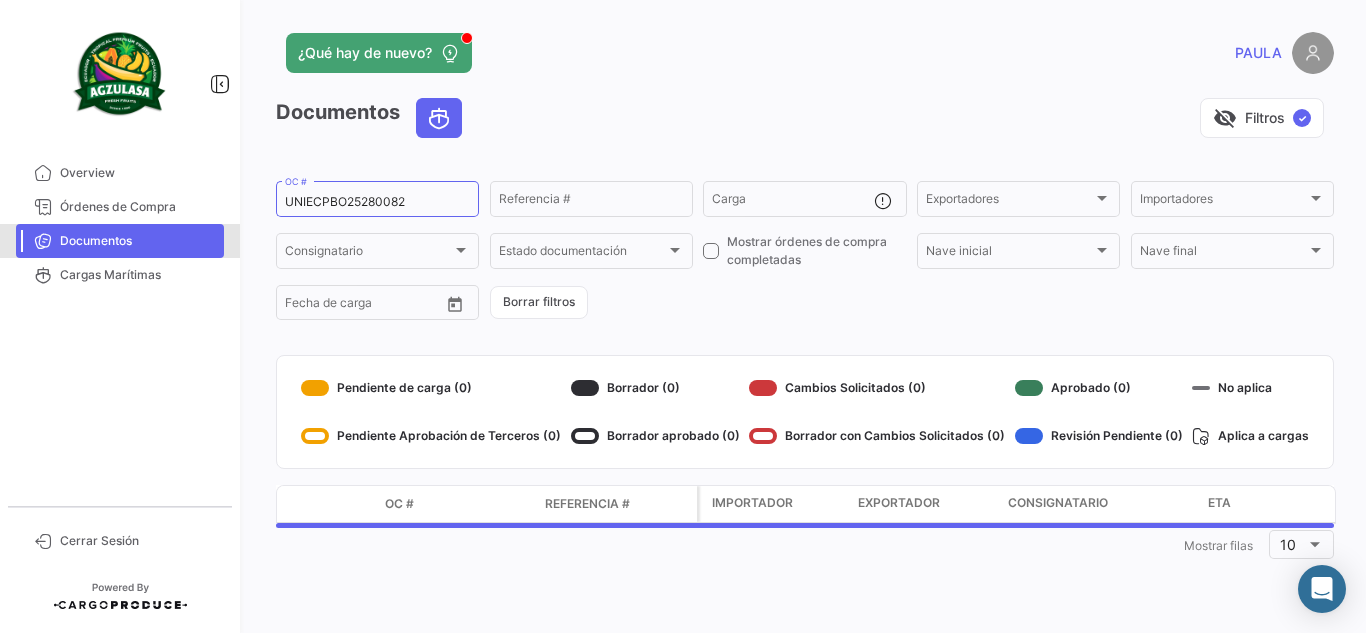 scroll, scrollTop: 0, scrollLeft: 0, axis: both 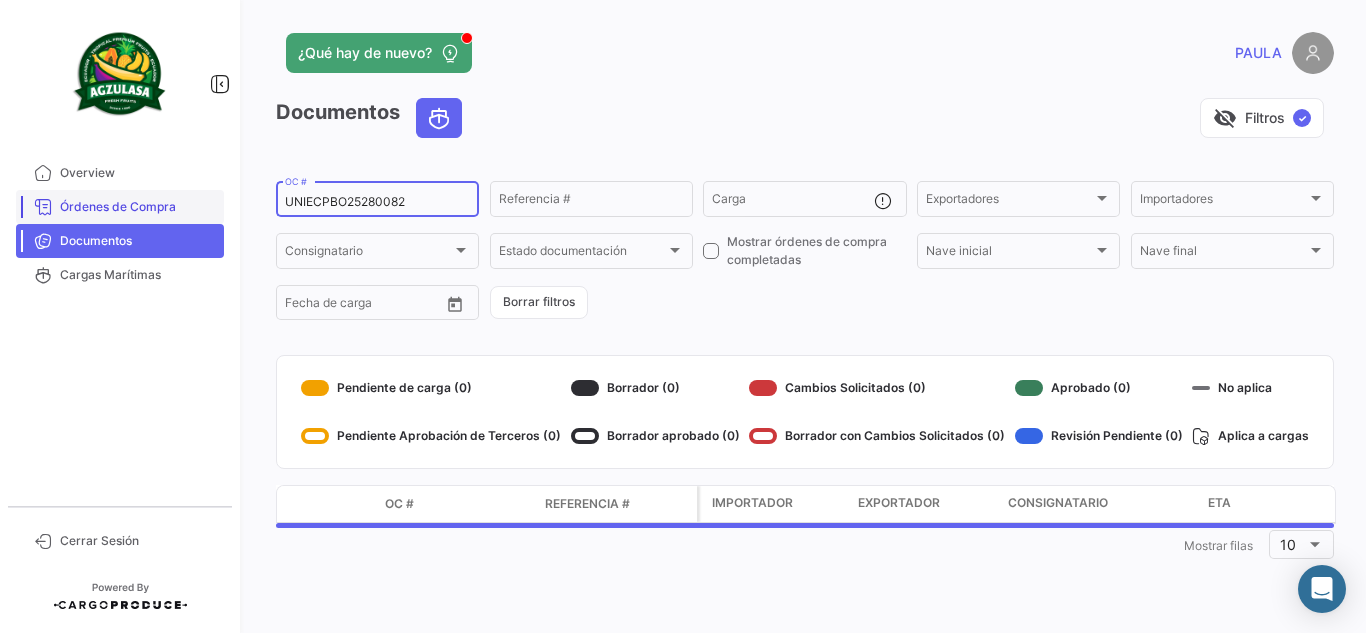 drag, startPoint x: 423, startPoint y: 203, endPoint x: 126, endPoint y: 220, distance: 297.48615 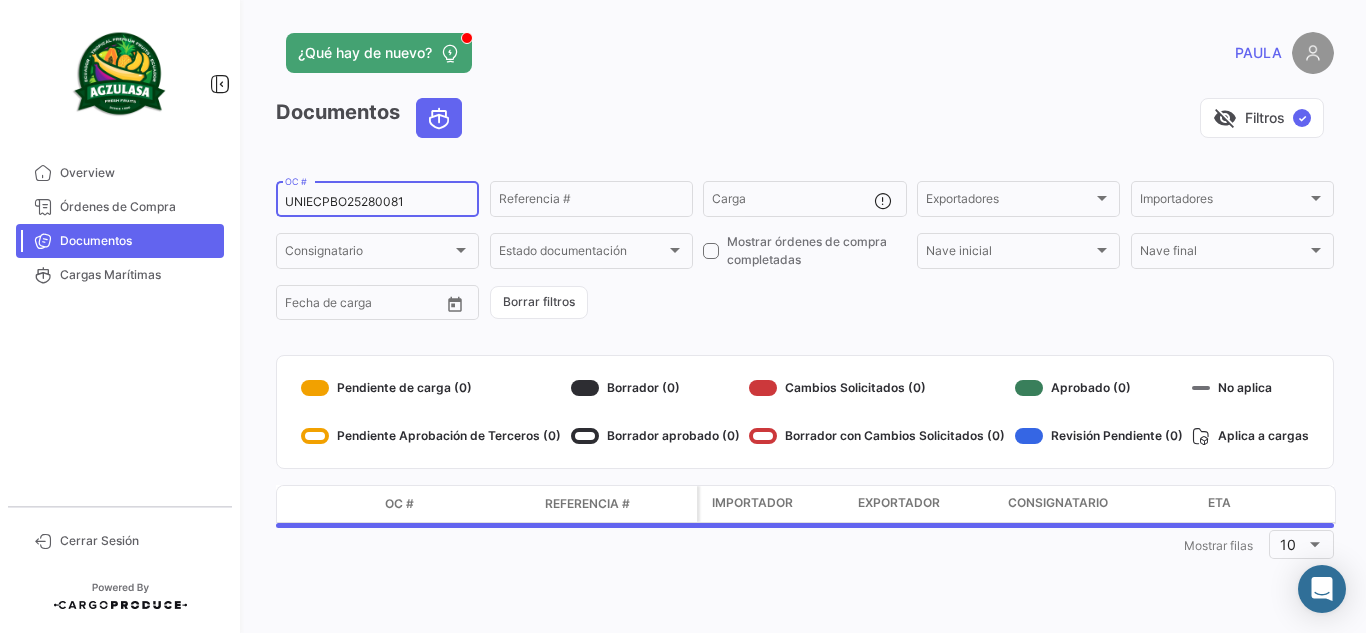 type on "UNIECPBO25280081" 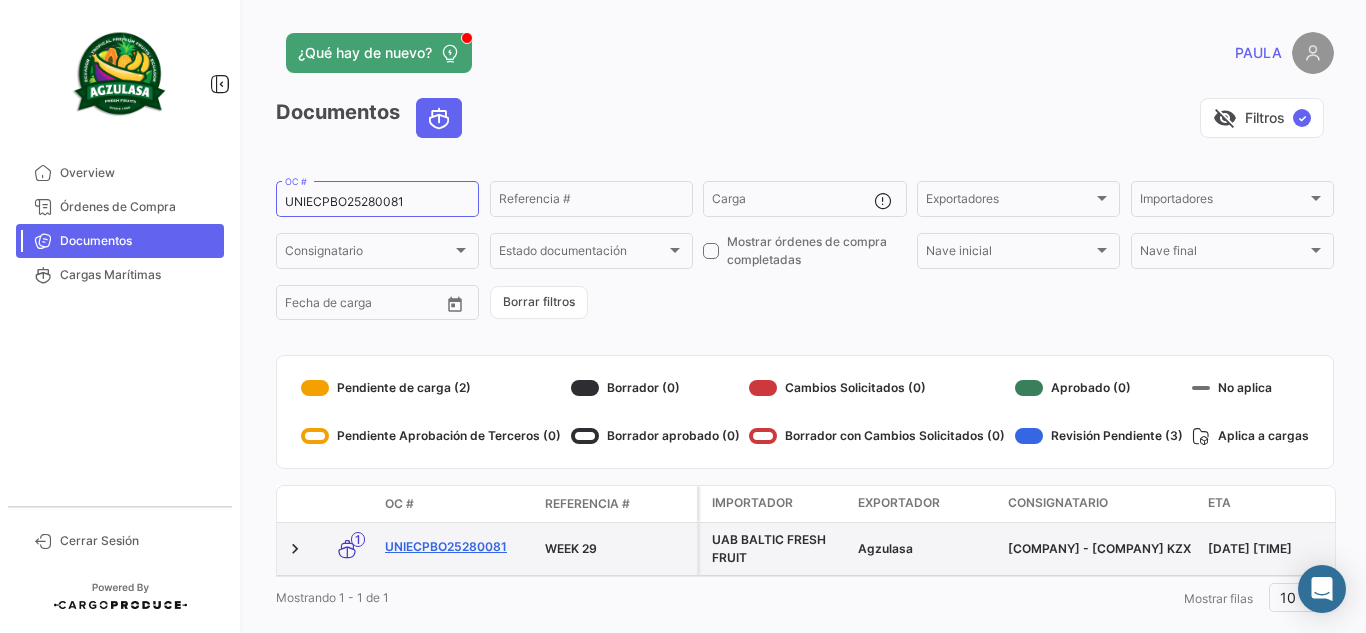 click on "UNIECPBO25280081" 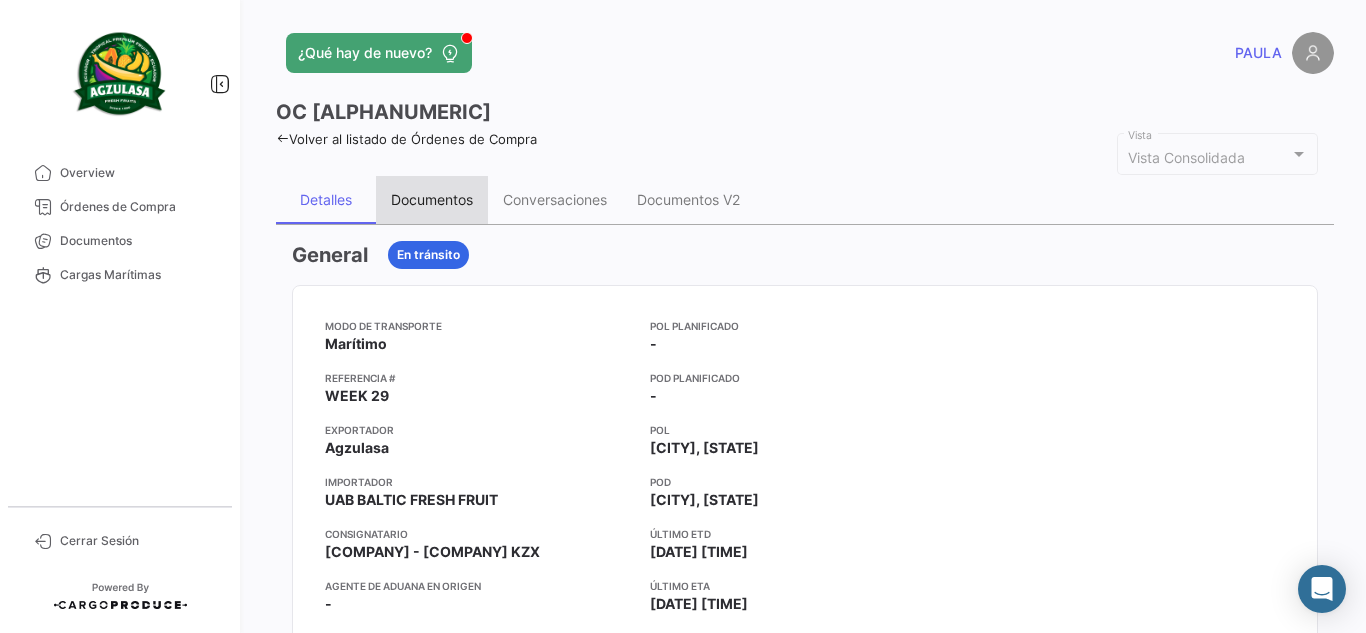 click on "Documentos" at bounding box center (432, 200) 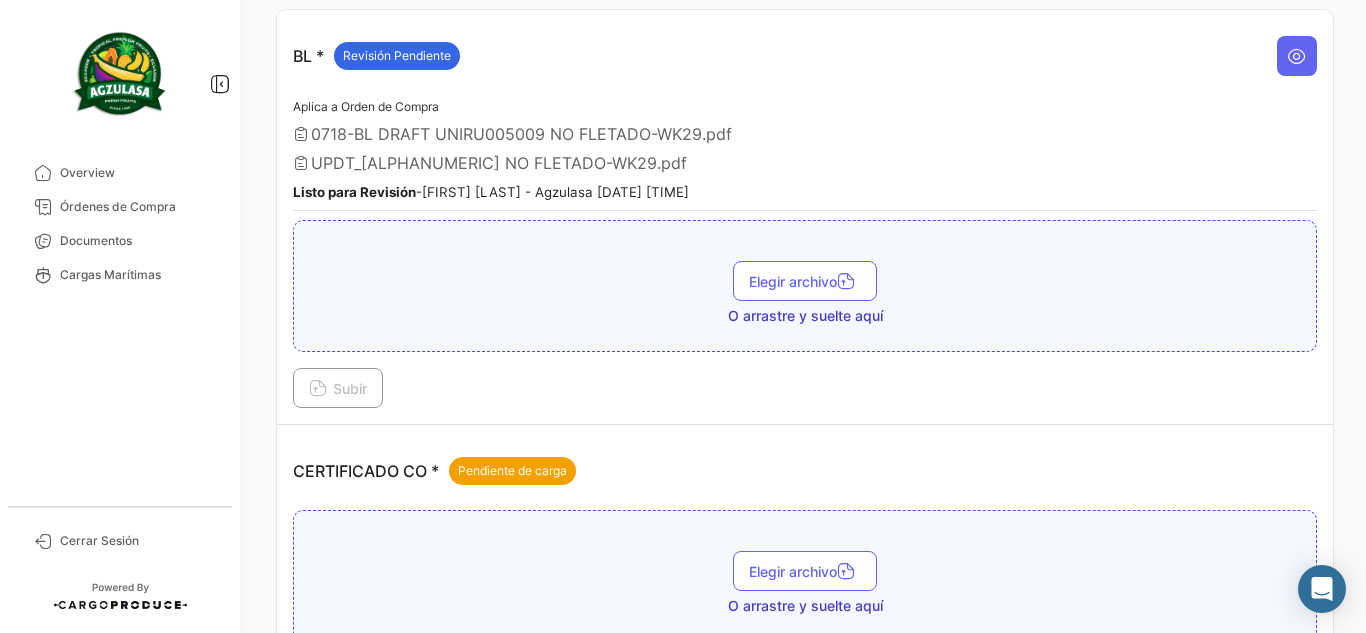 scroll, scrollTop: 600, scrollLeft: 0, axis: vertical 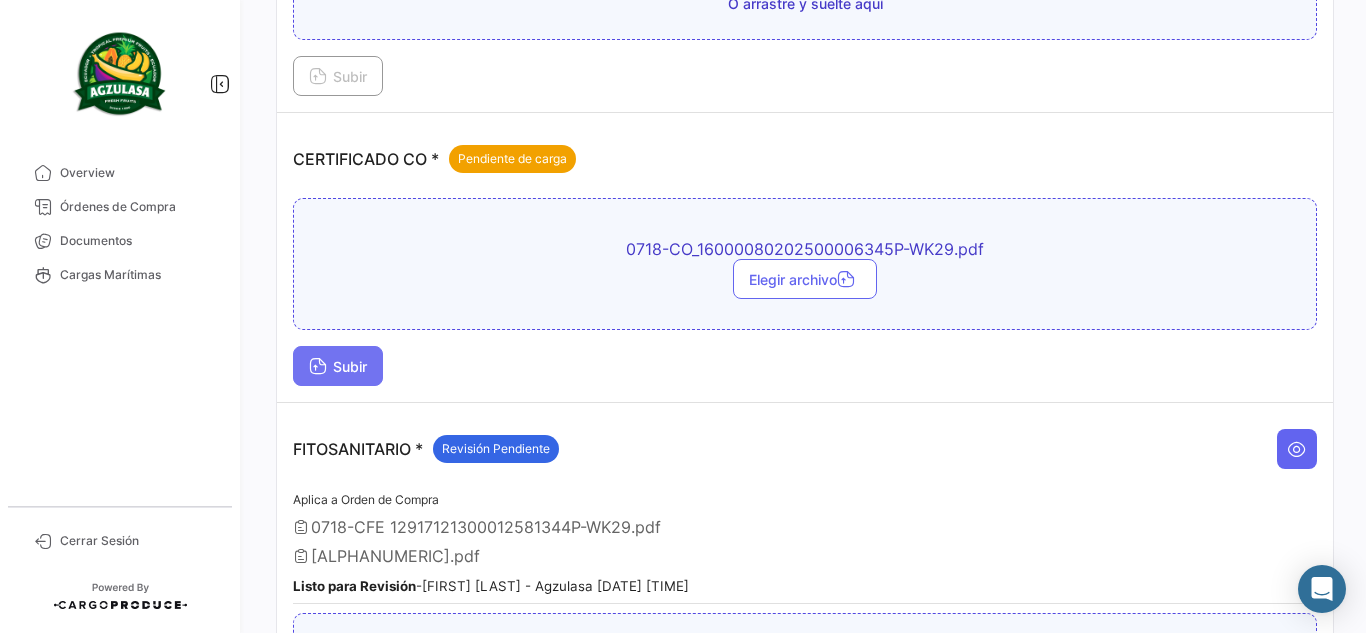 click on "Subir" at bounding box center [338, 366] 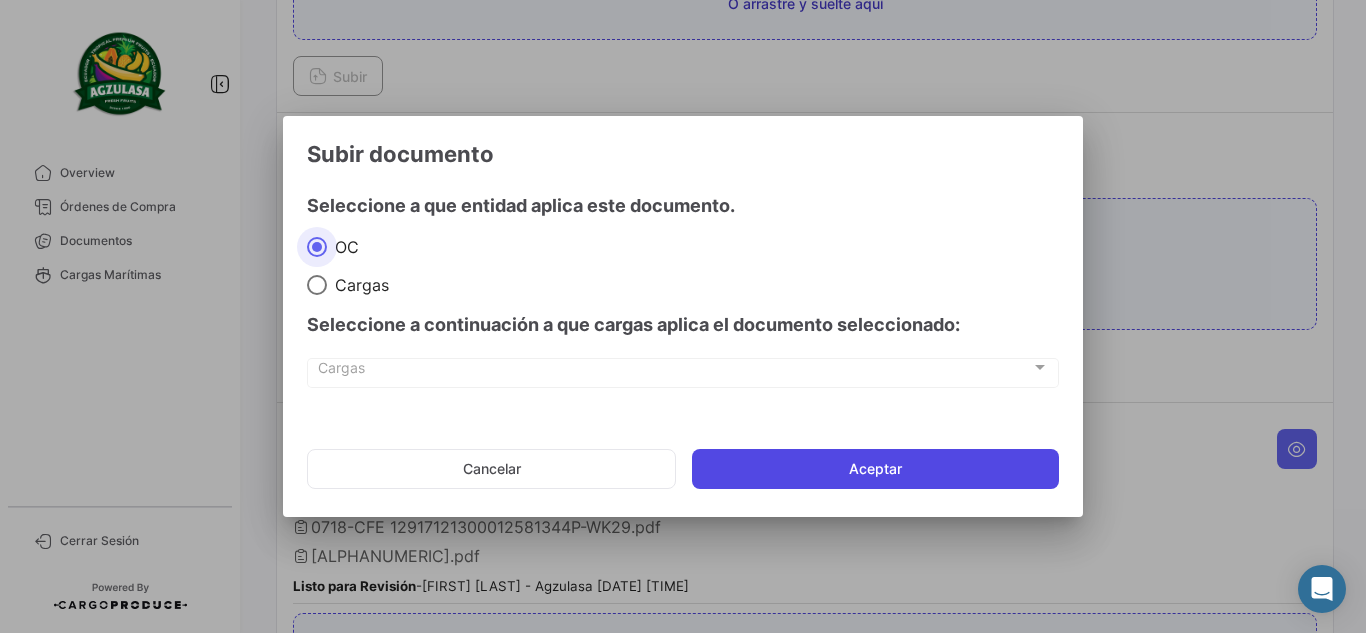 click on "Aceptar" 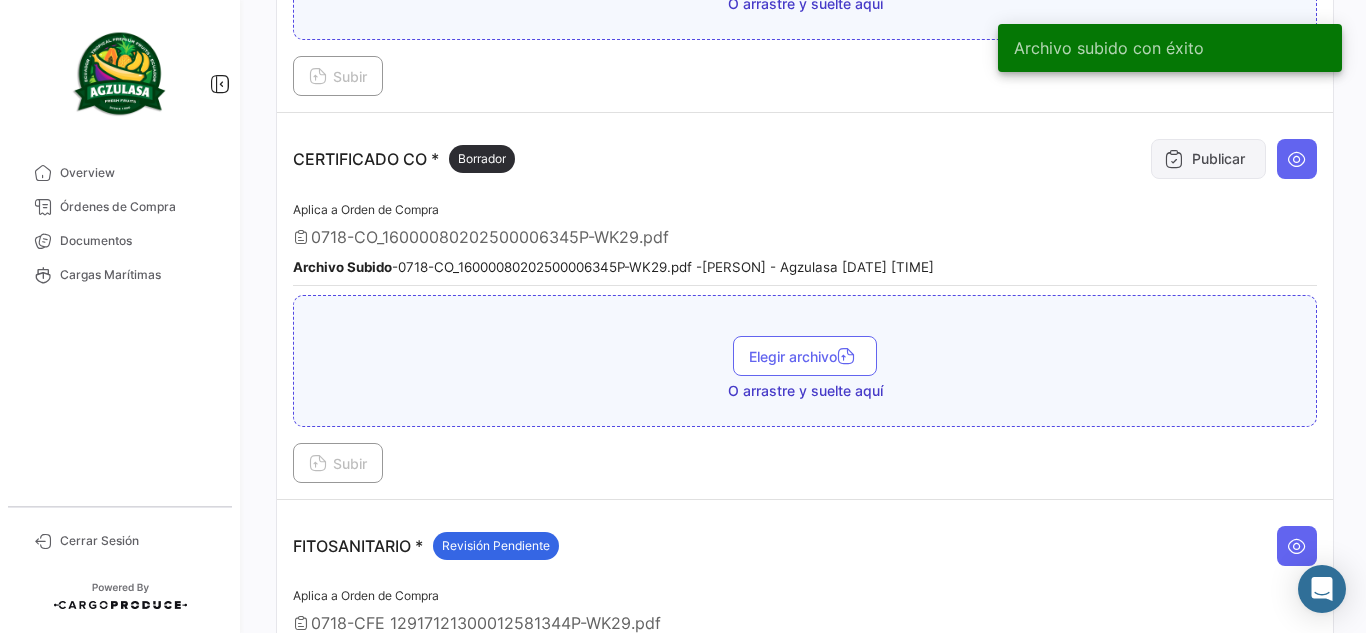 click on "Publicar" at bounding box center (1208, 159) 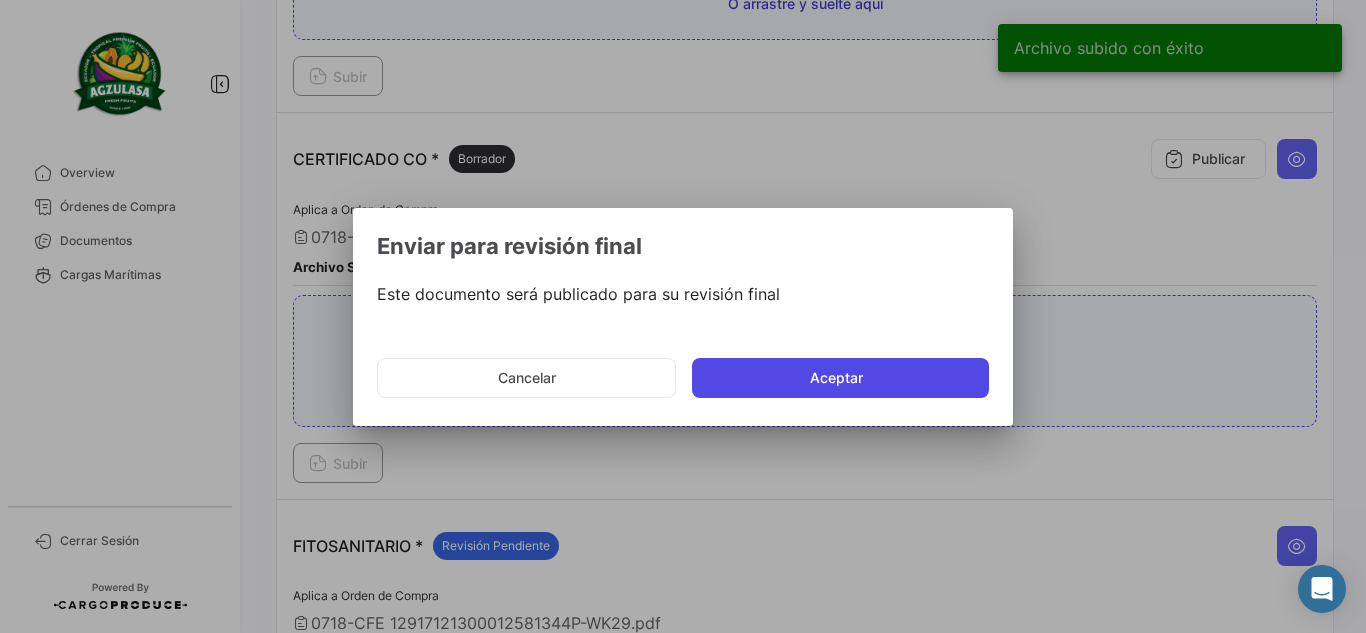 click on "Aceptar" 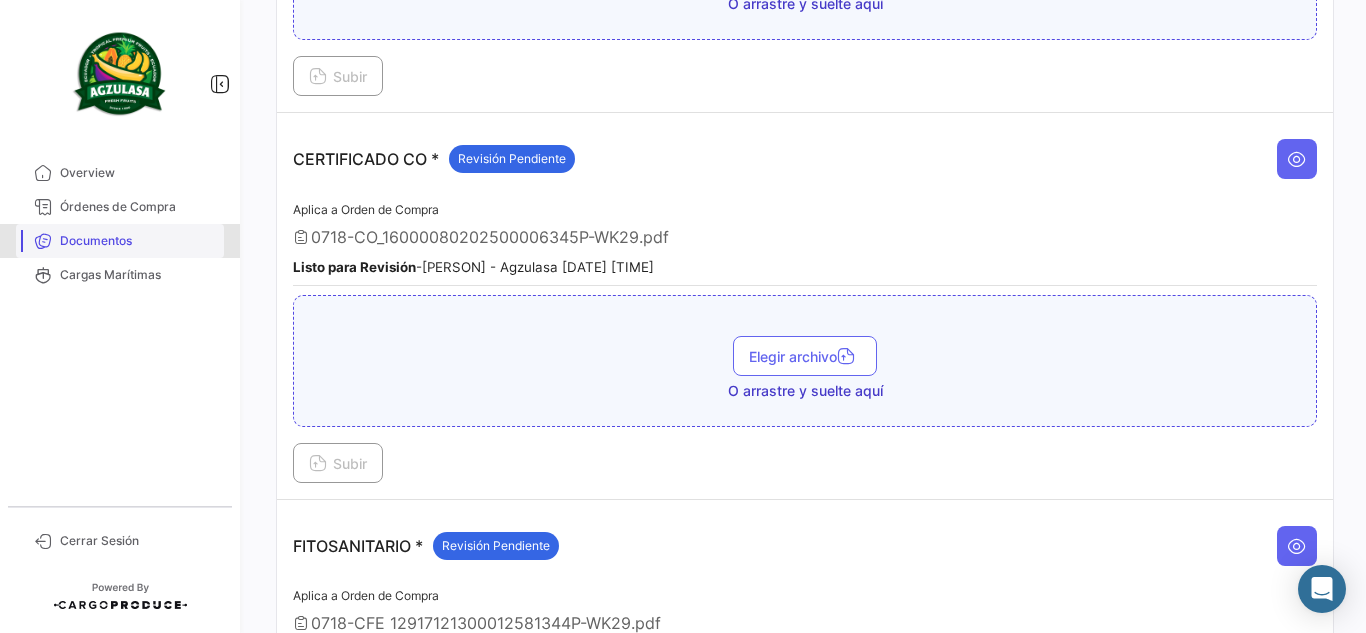 click on "Documentos" at bounding box center (120, 241) 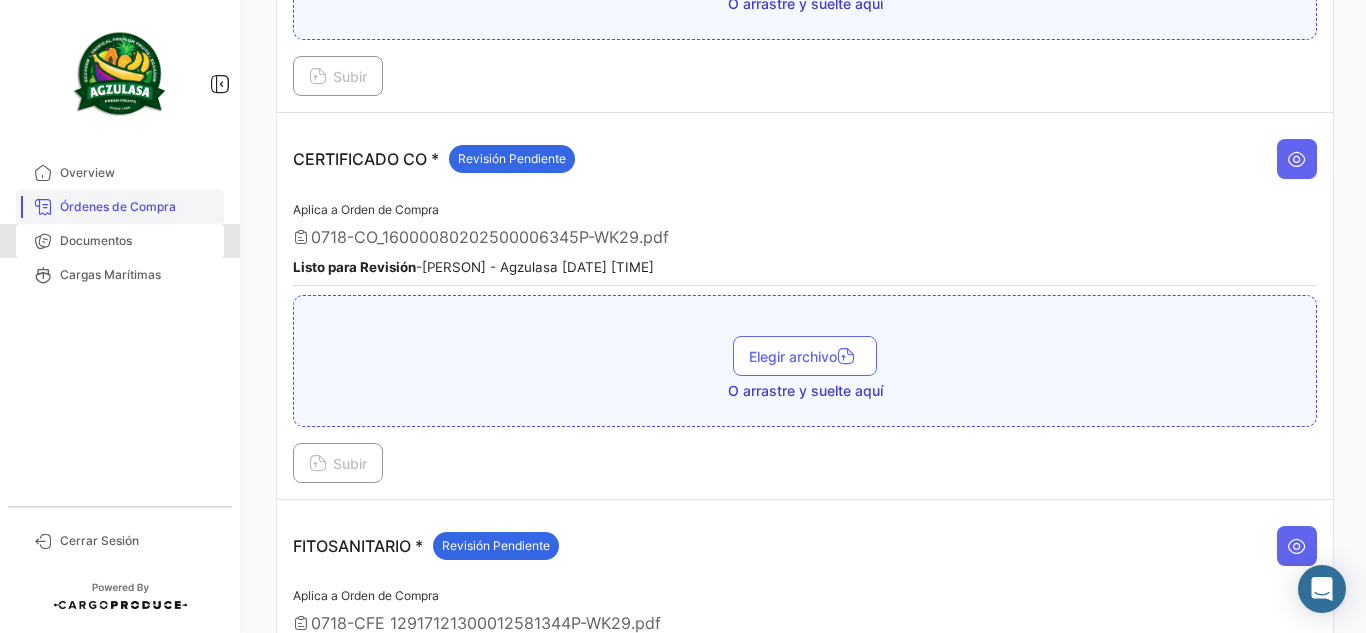 scroll, scrollTop: 0, scrollLeft: 0, axis: both 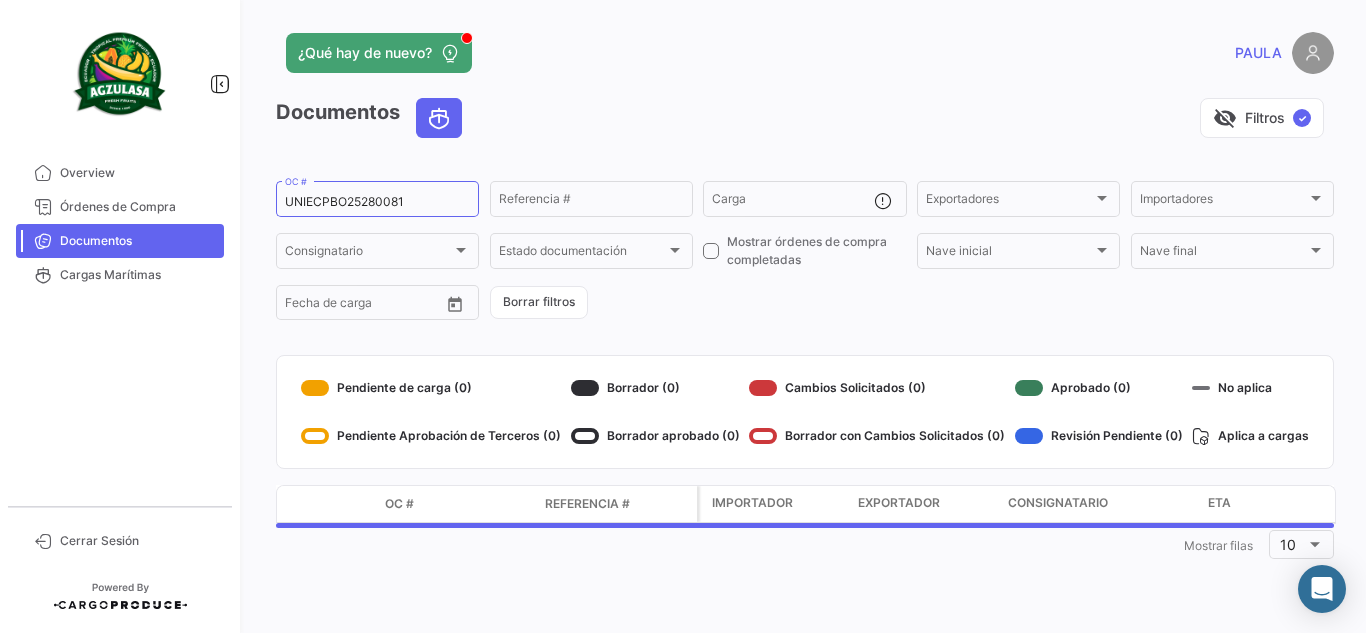 drag, startPoint x: 416, startPoint y: 192, endPoint x: 235, endPoint y: 207, distance: 181.62048 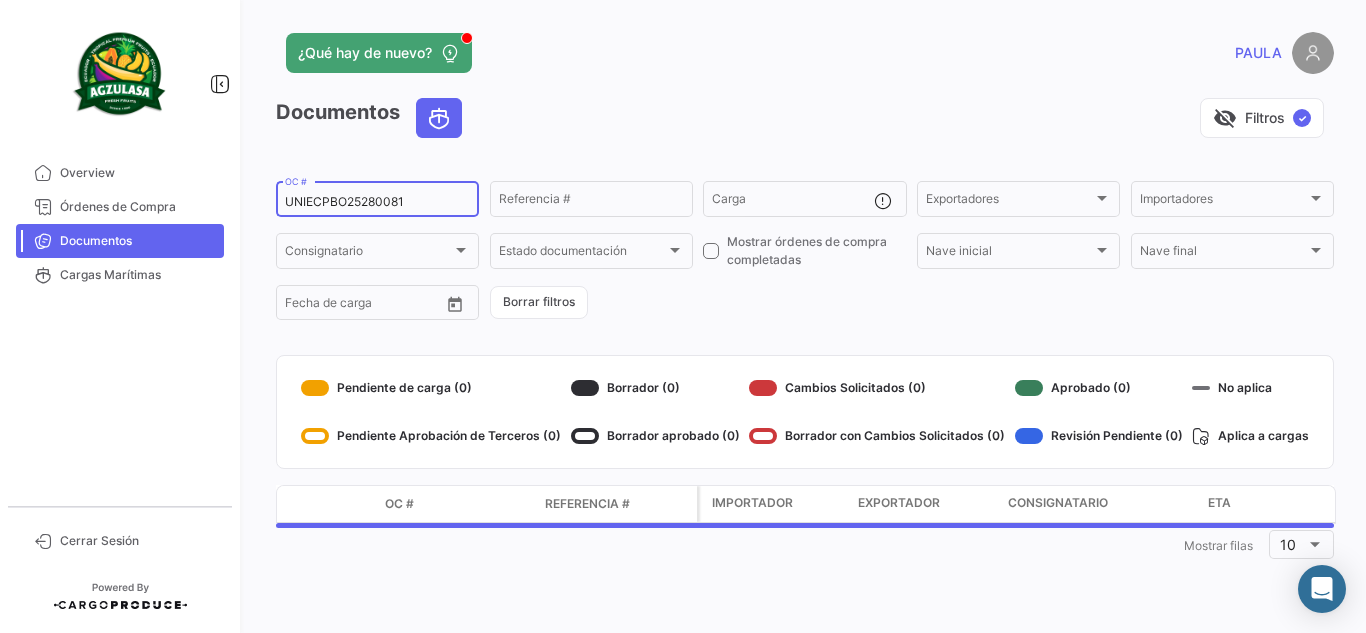 click on "UNIECPBO25280081" at bounding box center [377, 202] 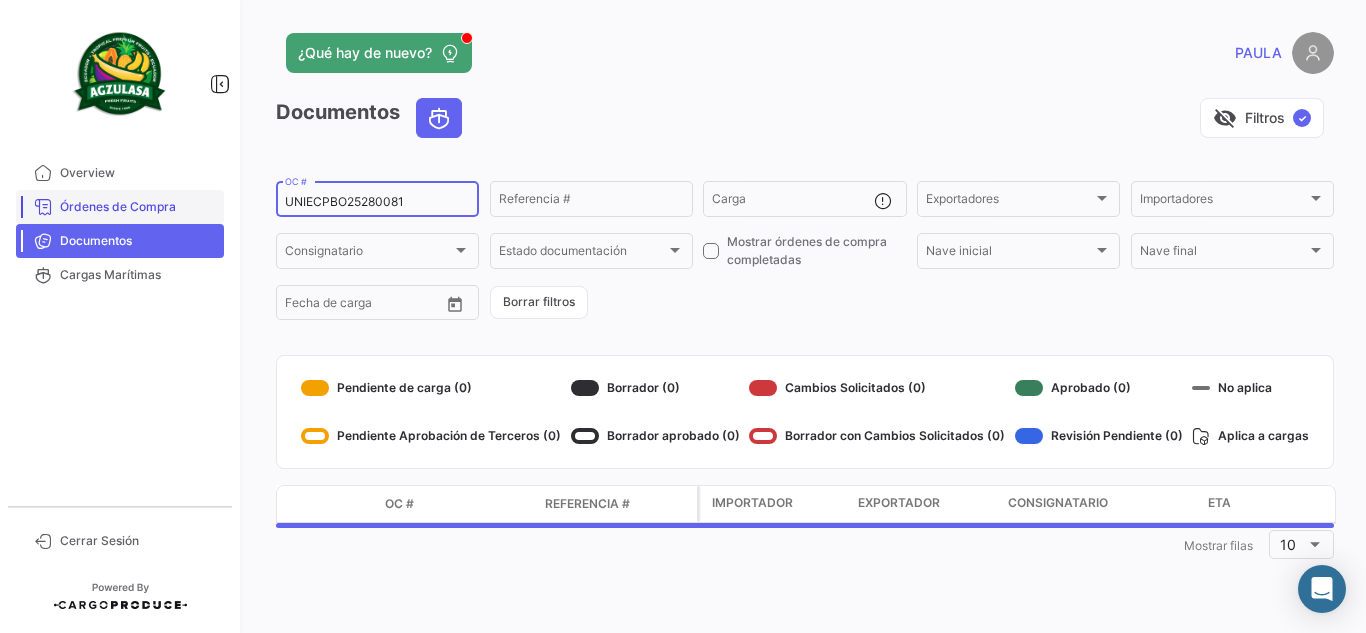 drag, startPoint x: 291, startPoint y: 203, endPoint x: 197, endPoint y: 210, distance: 94.26028 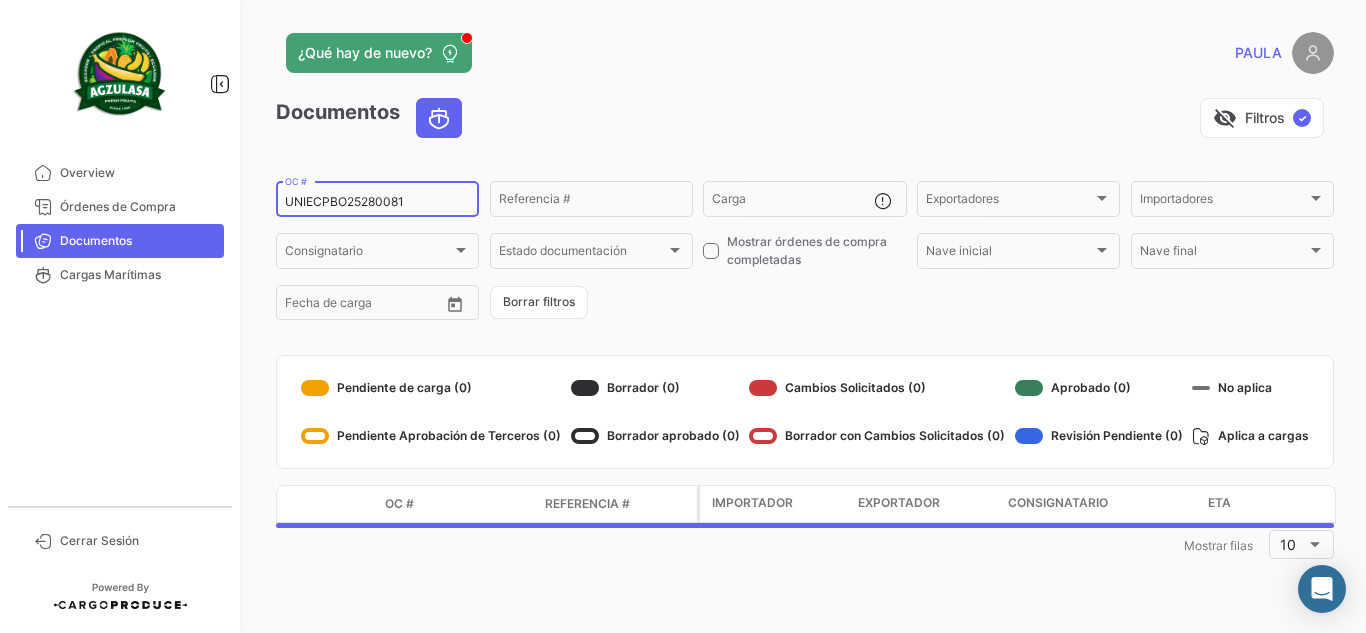 paste on "GYE25280058" 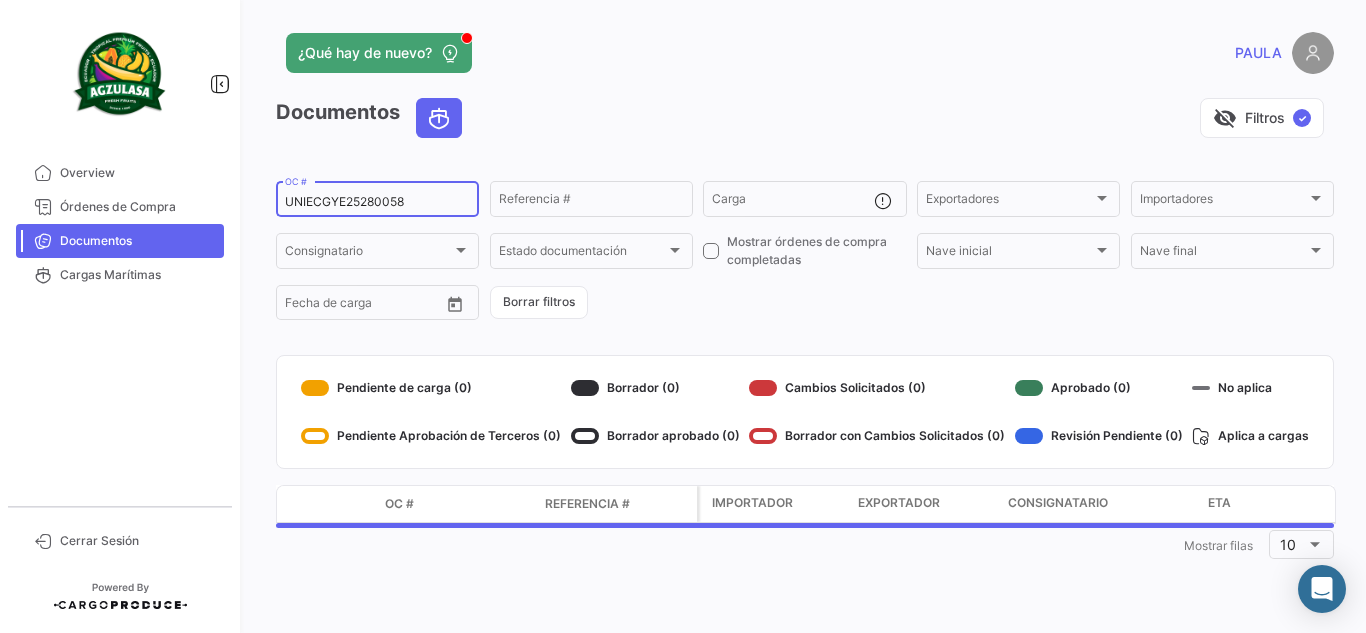 type on "UNIECGYE25280058" 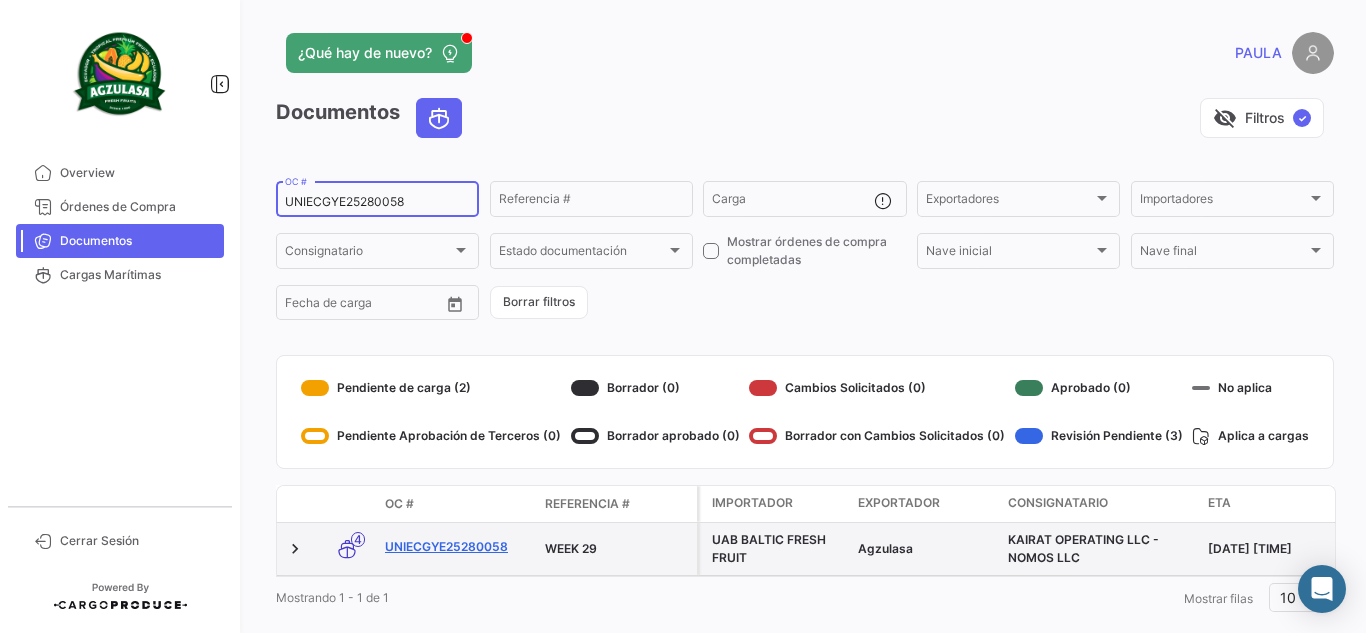 click on "UNIECGYE25280058" 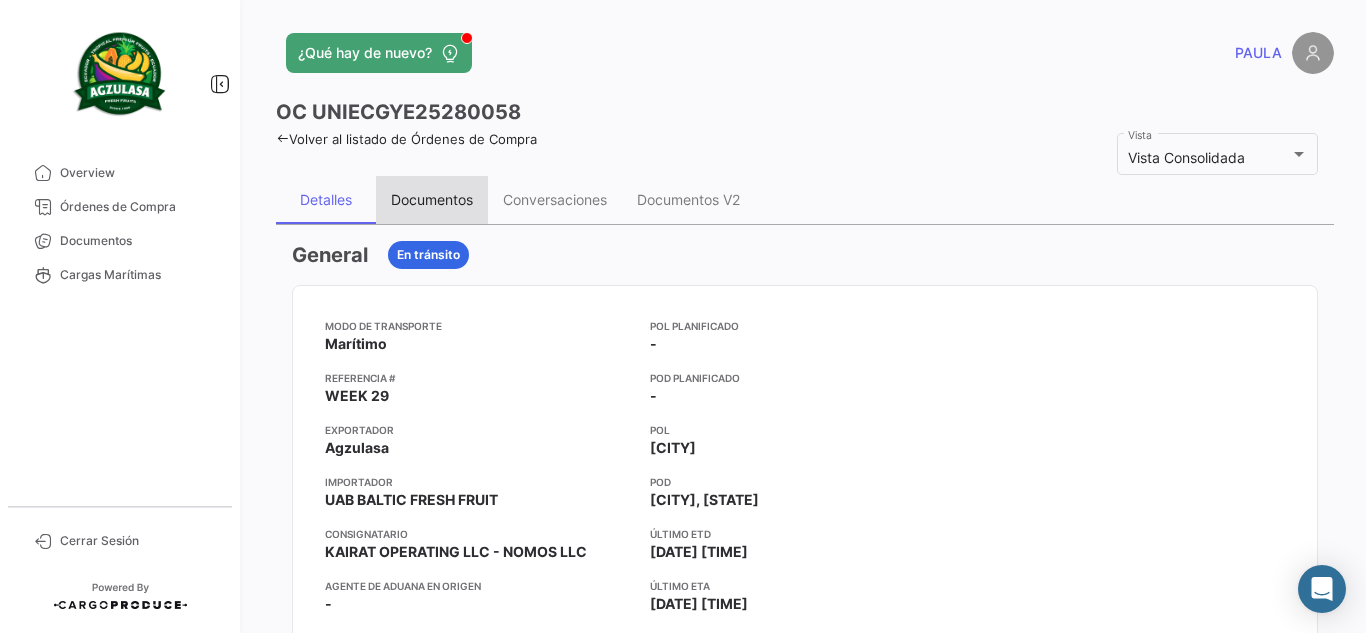click on "Documentos" at bounding box center [432, 200] 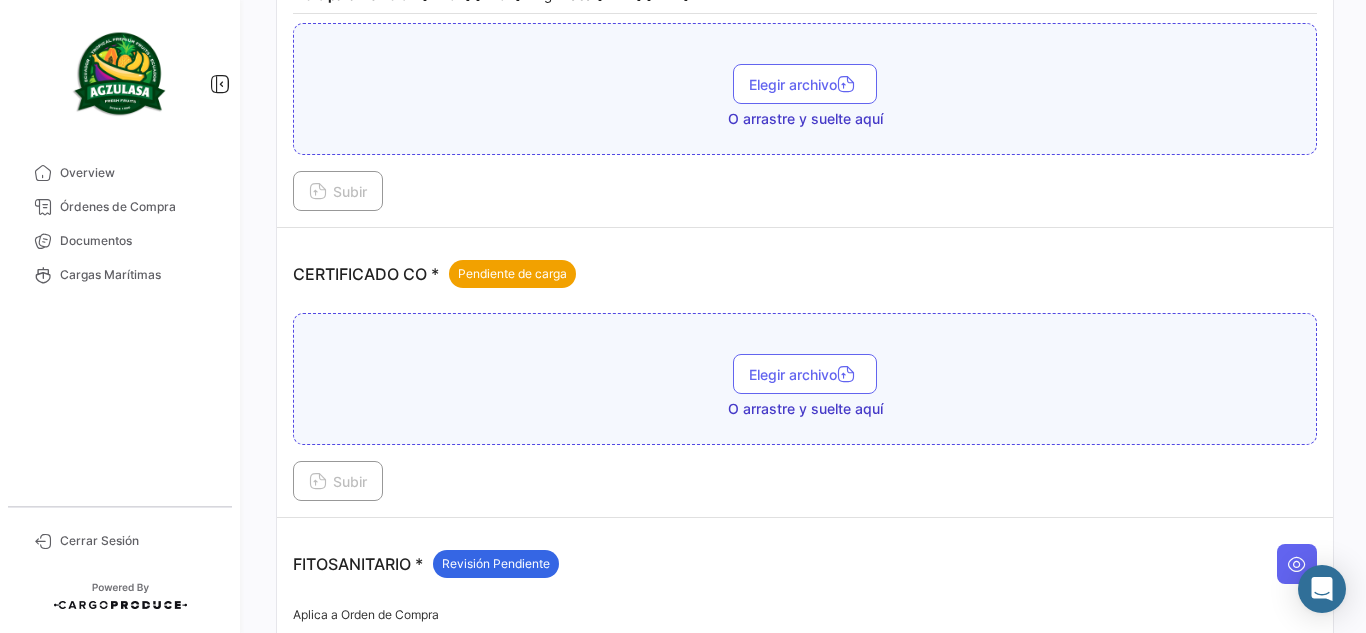 scroll, scrollTop: 500, scrollLeft: 0, axis: vertical 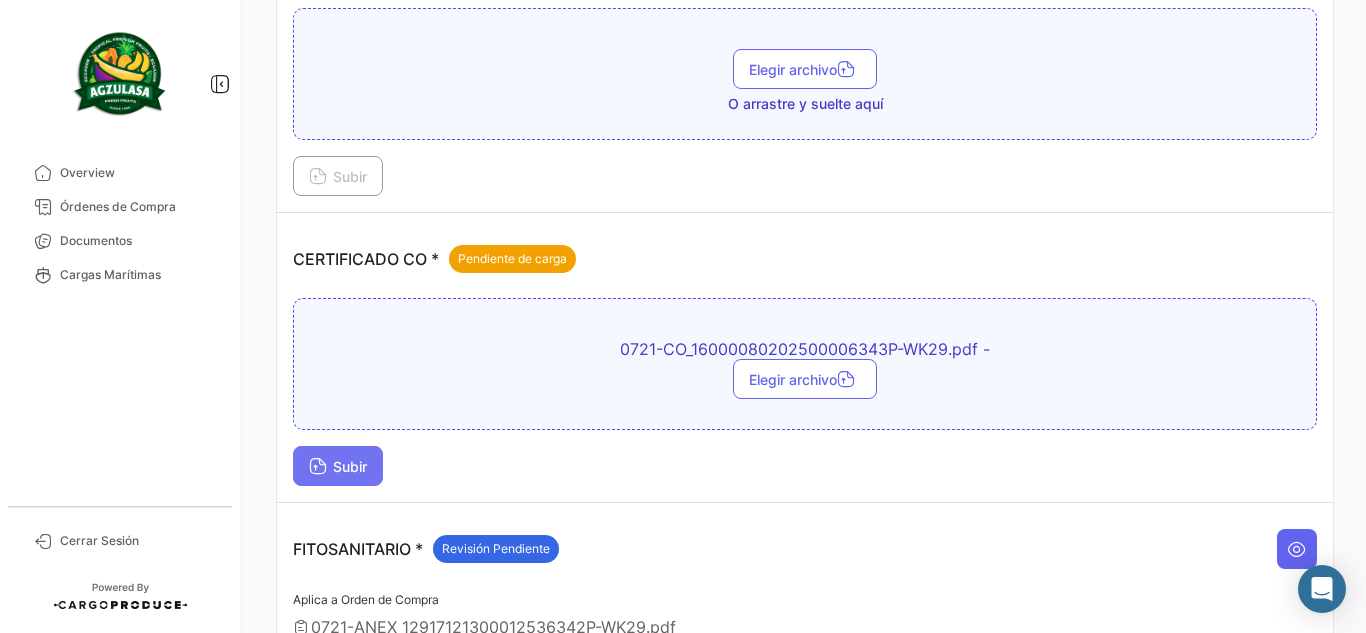 click on "Subir" at bounding box center [338, 466] 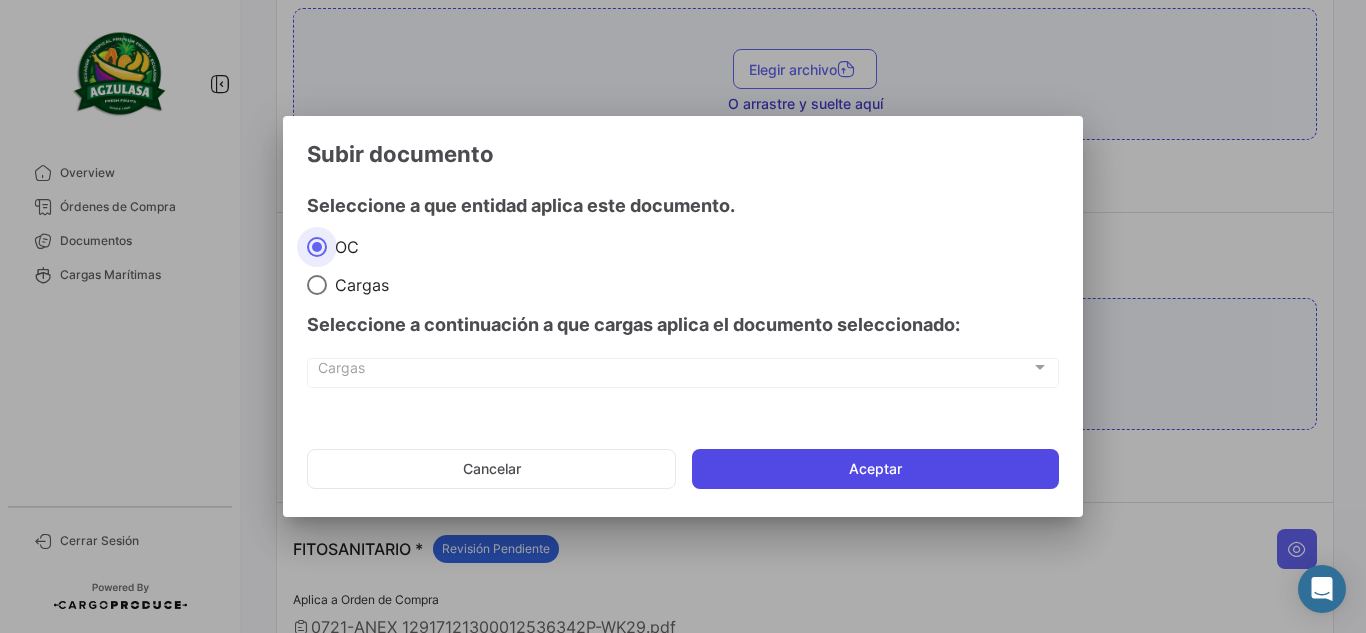 click on "Aceptar" 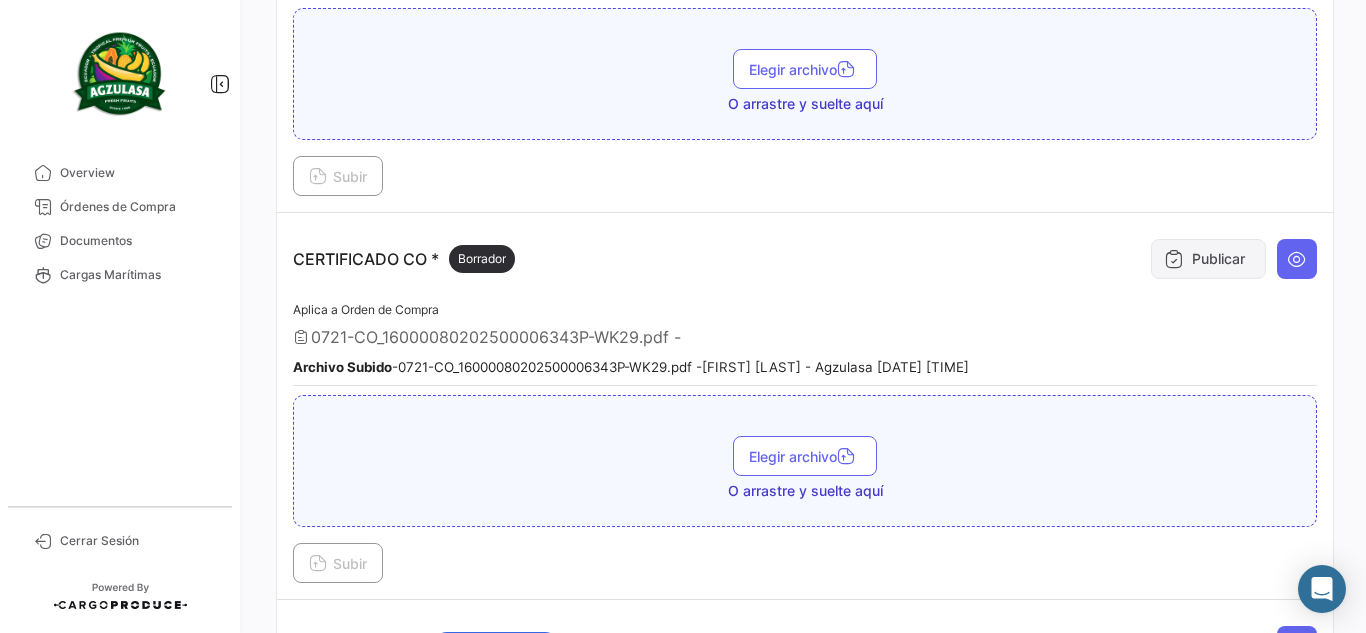 click on "Publicar" at bounding box center [1208, 259] 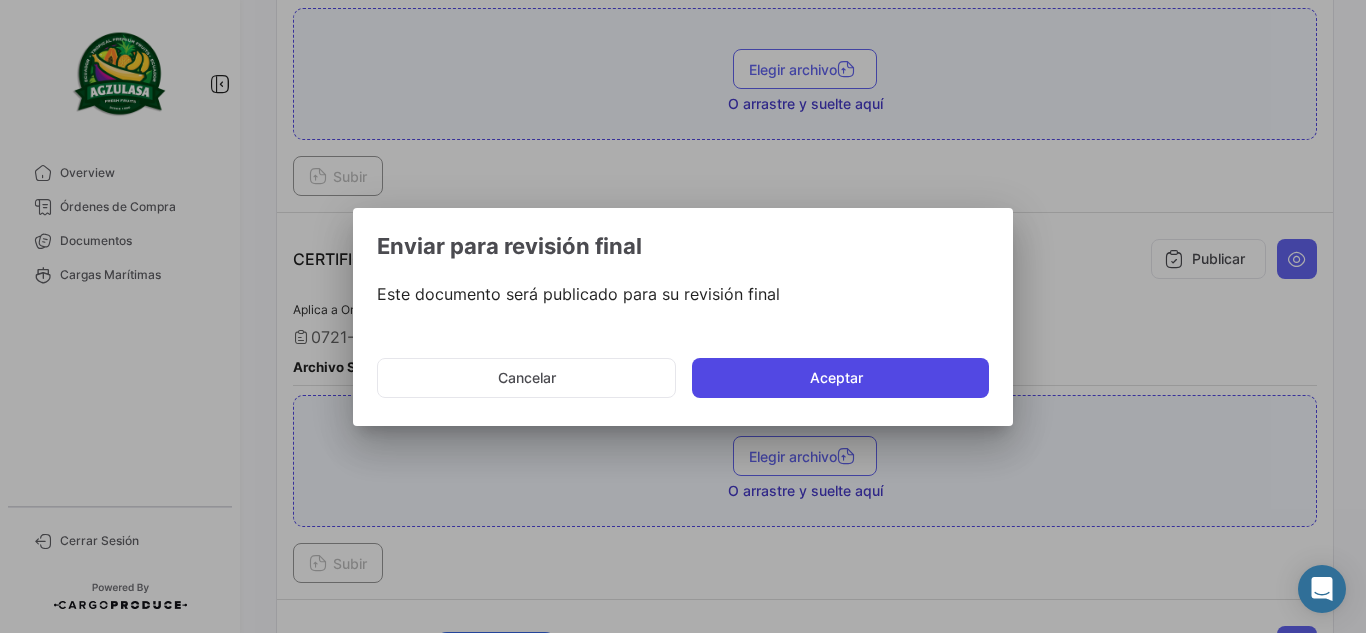 click on "Aceptar" 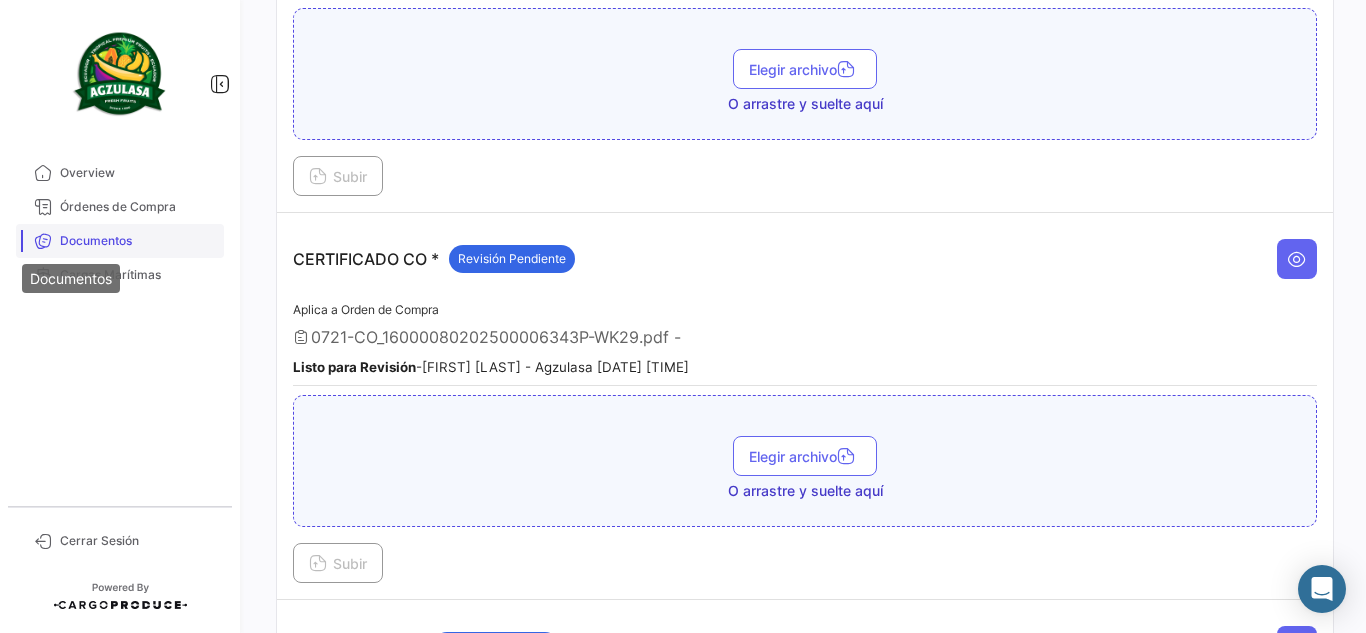click at bounding box center (43, 241) 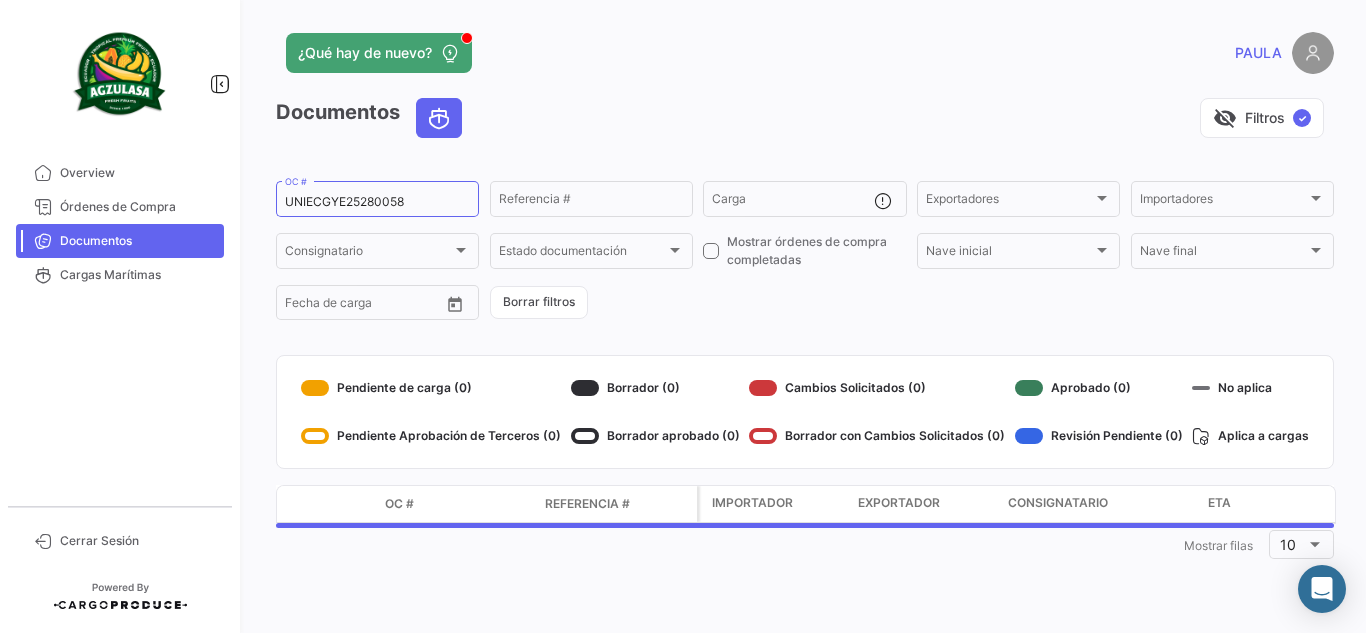 scroll, scrollTop: 0, scrollLeft: 0, axis: both 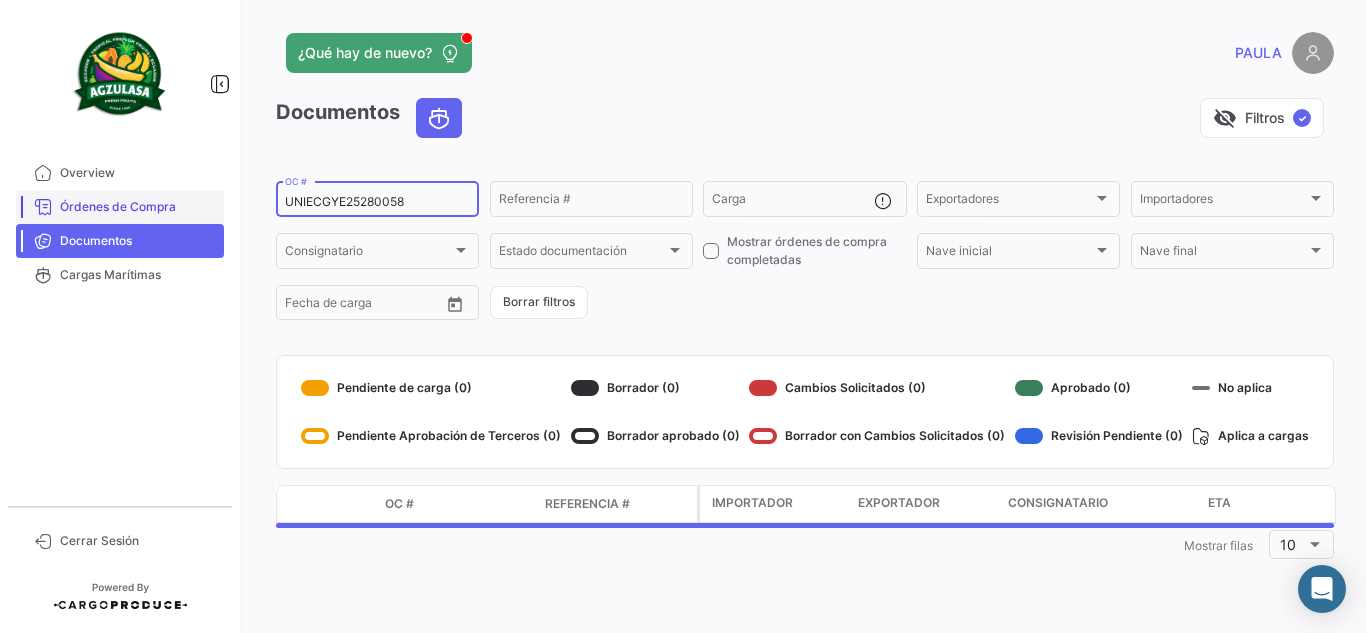 drag, startPoint x: 312, startPoint y: 206, endPoint x: 206, endPoint y: 203, distance: 106.04244 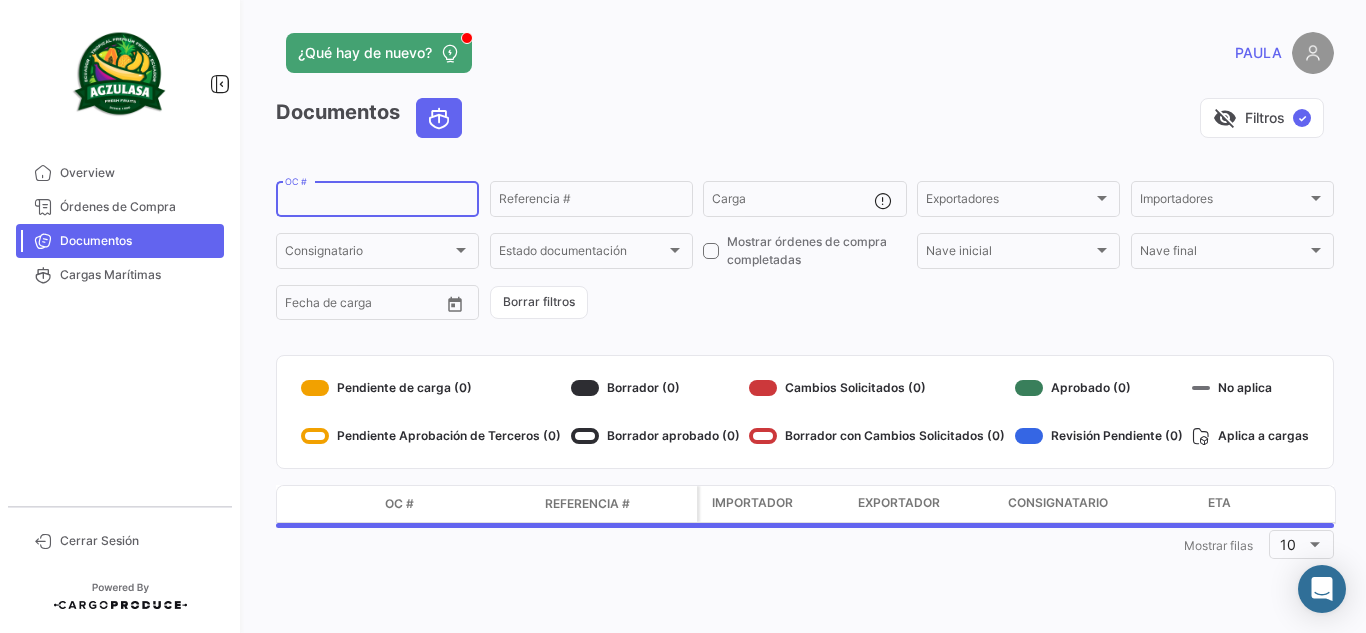 type 